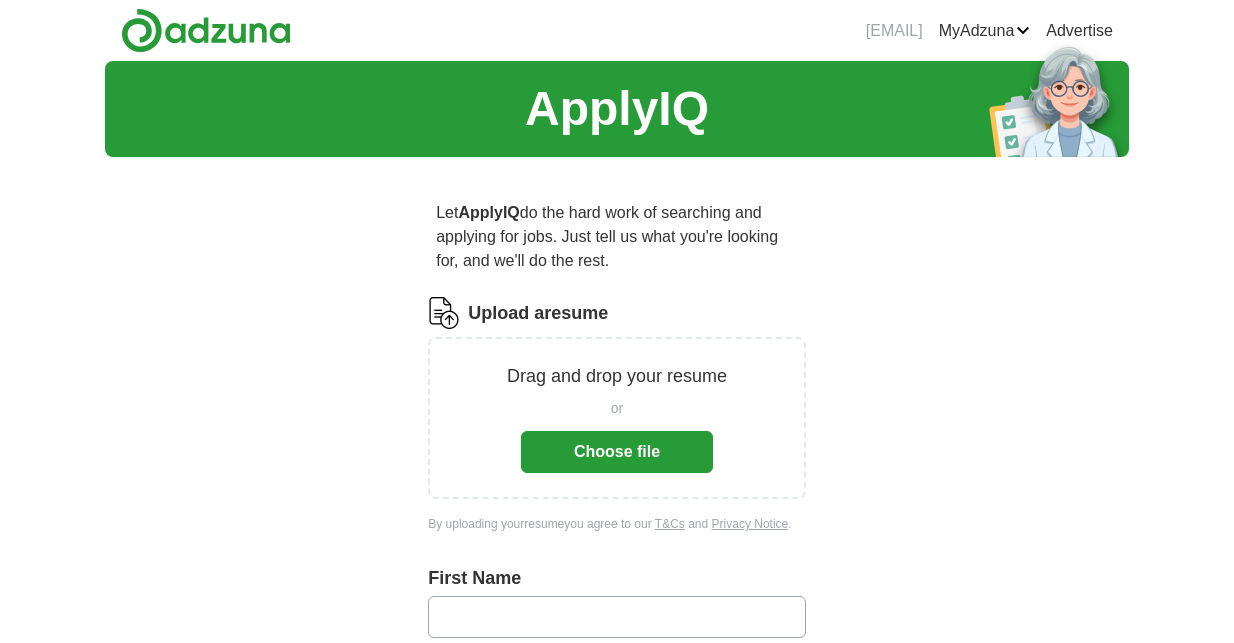 scroll, scrollTop: 0, scrollLeft: 0, axis: both 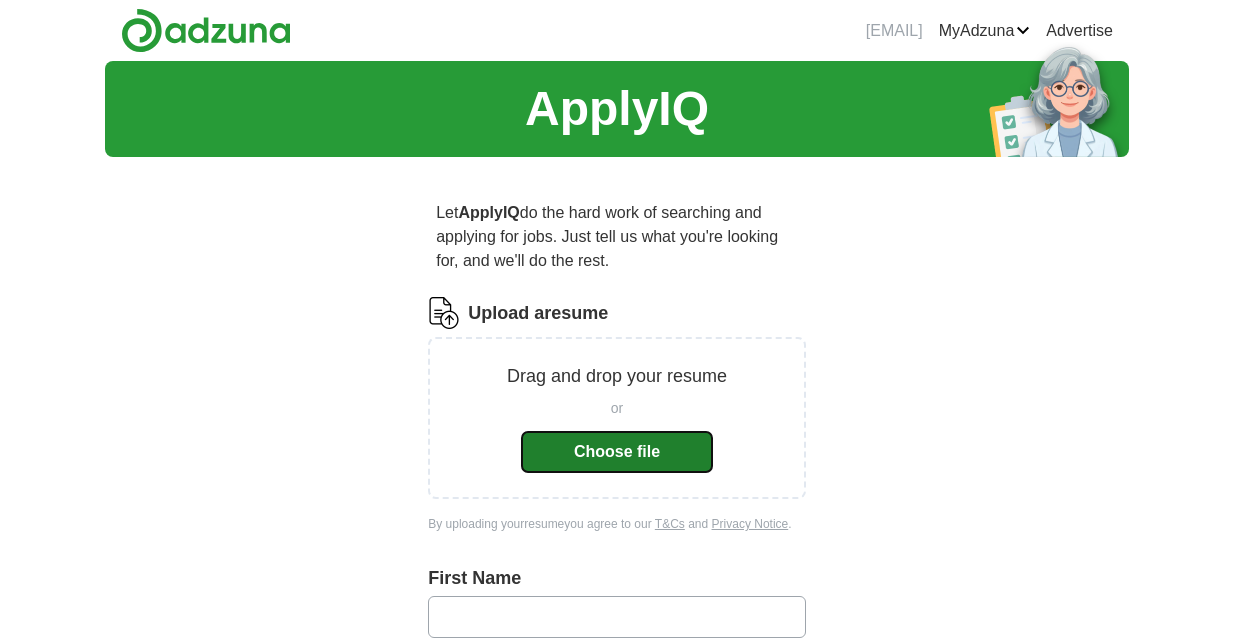 click on "Choose file" at bounding box center [617, 452] 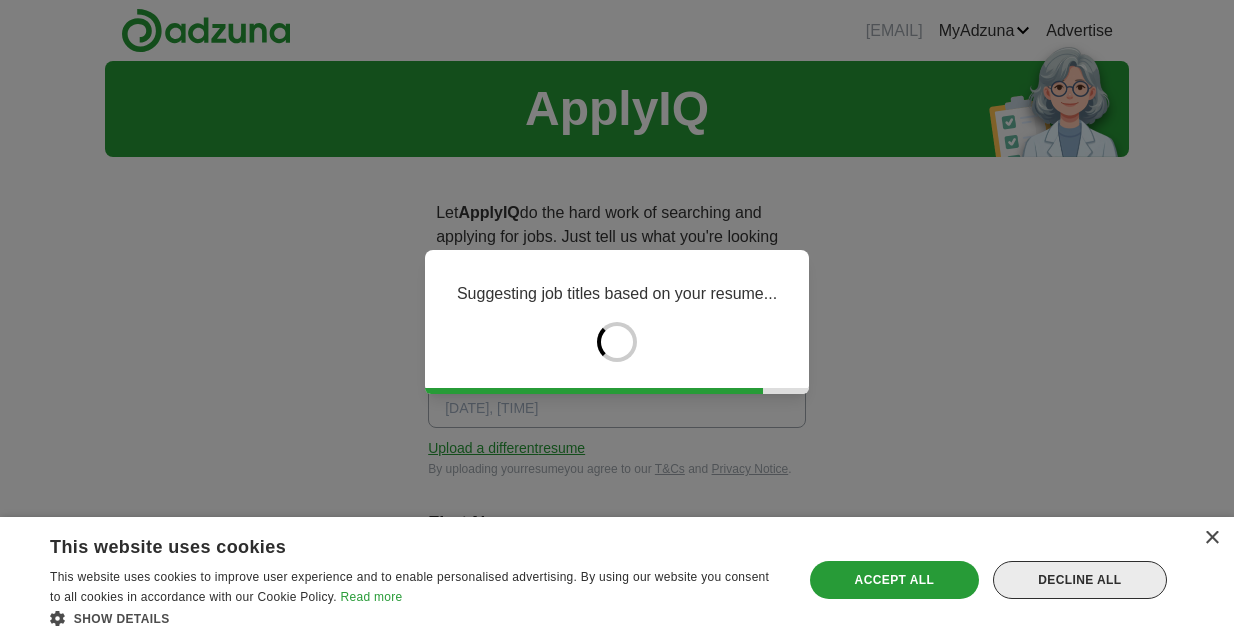 click on "Decline all" at bounding box center [1080, 580] 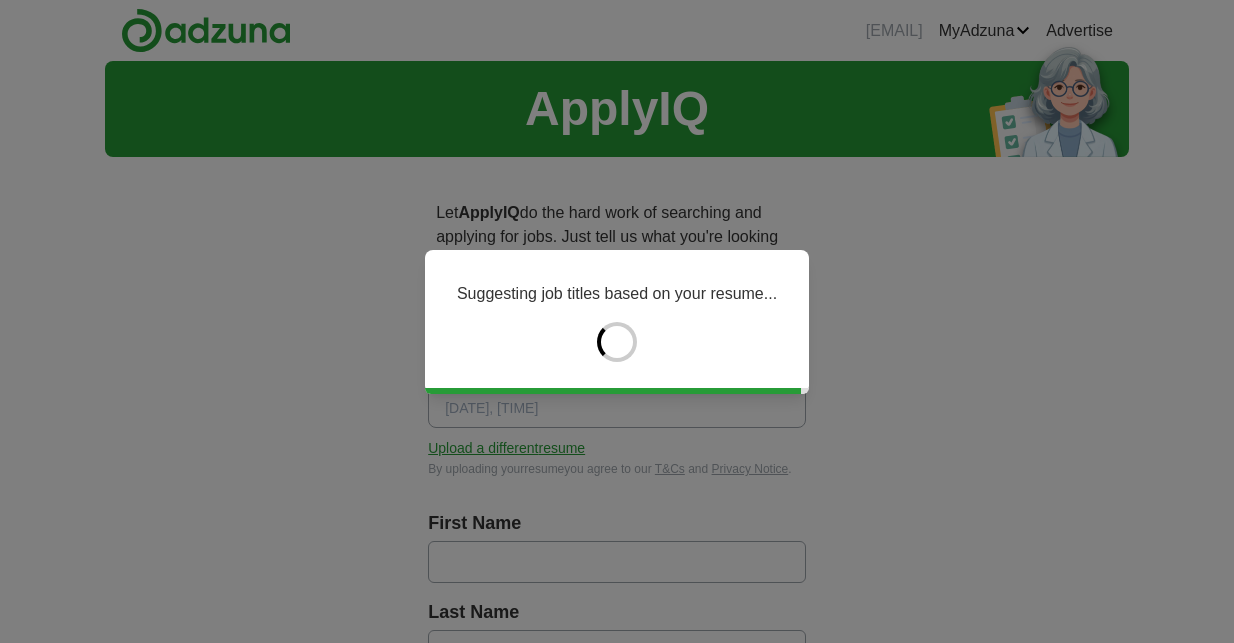type on "*******" 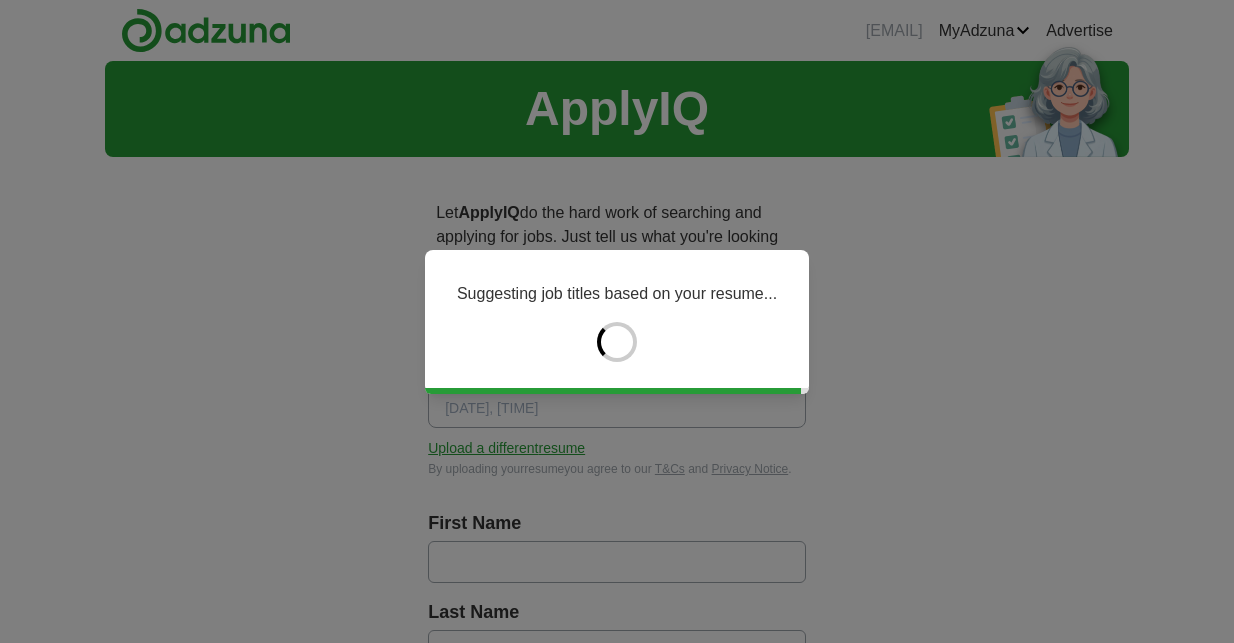type on "****" 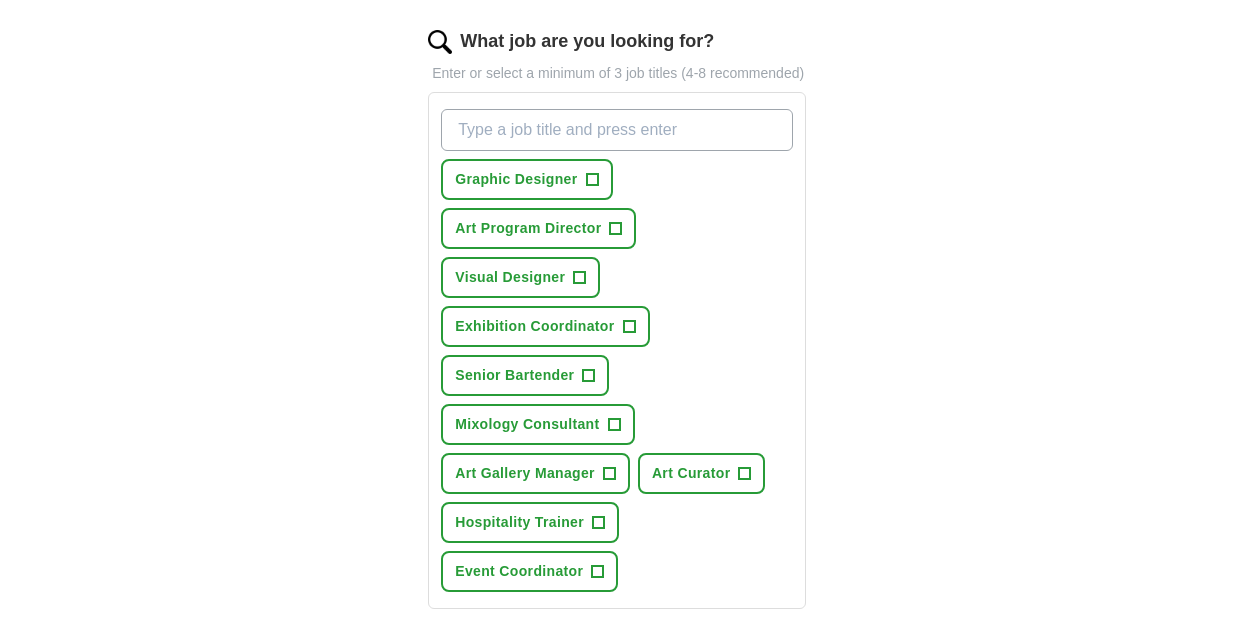 scroll, scrollTop: 693, scrollLeft: 0, axis: vertical 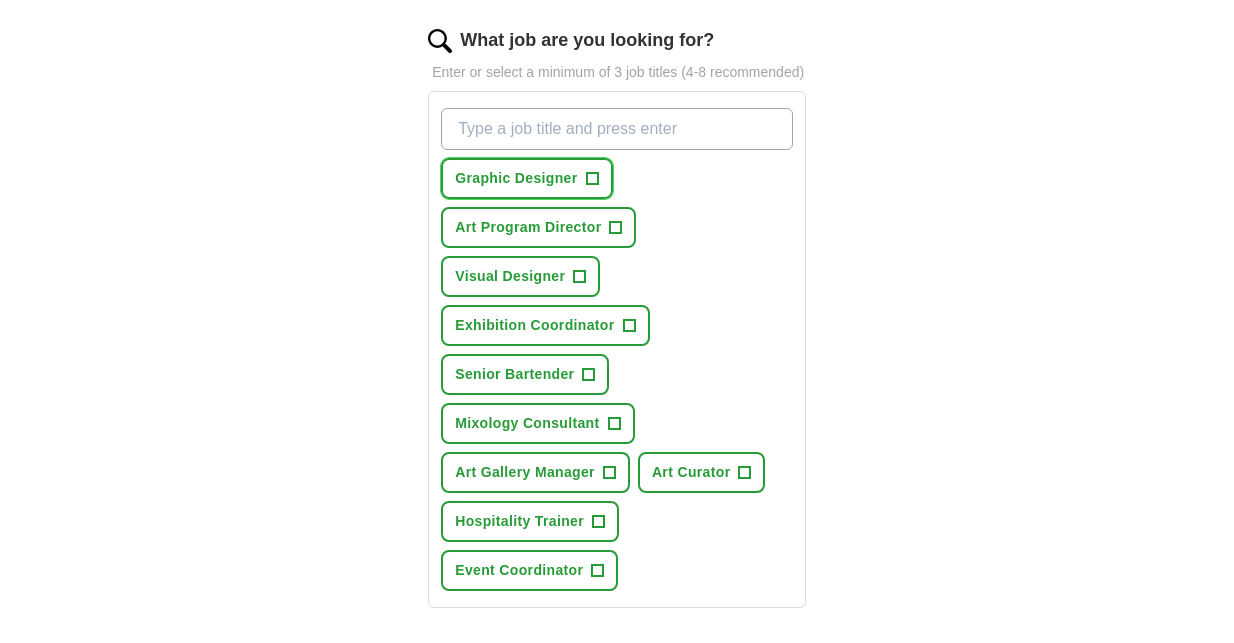 click on "+" at bounding box center (592, 179) 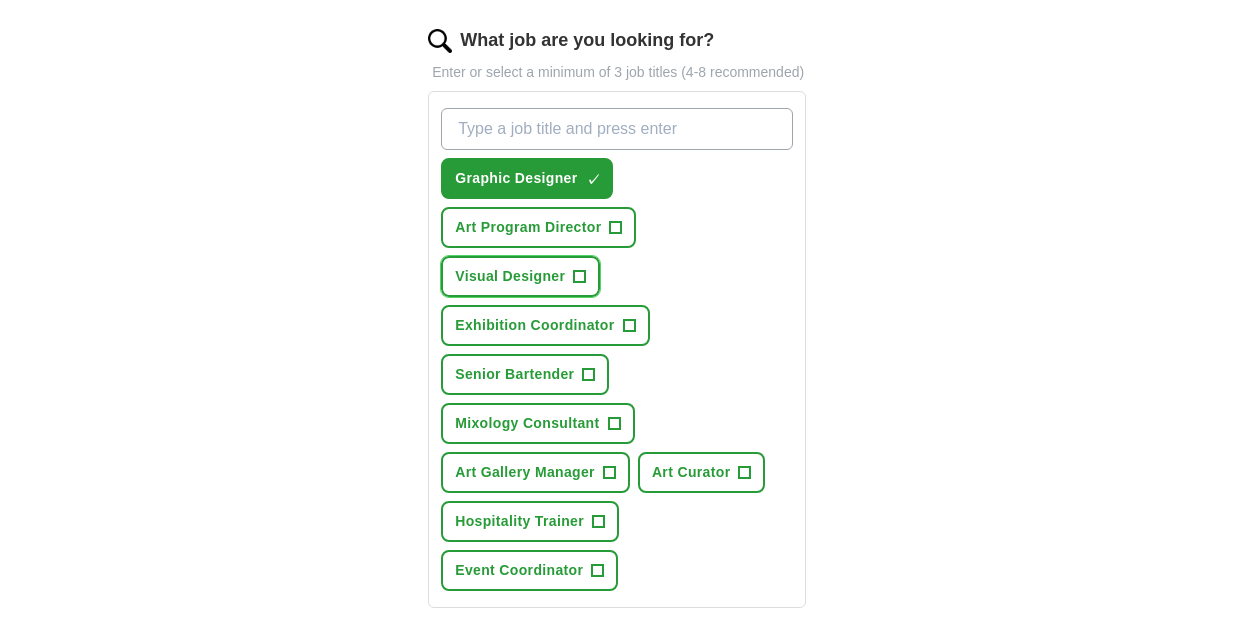 click on "+" at bounding box center [580, 277] 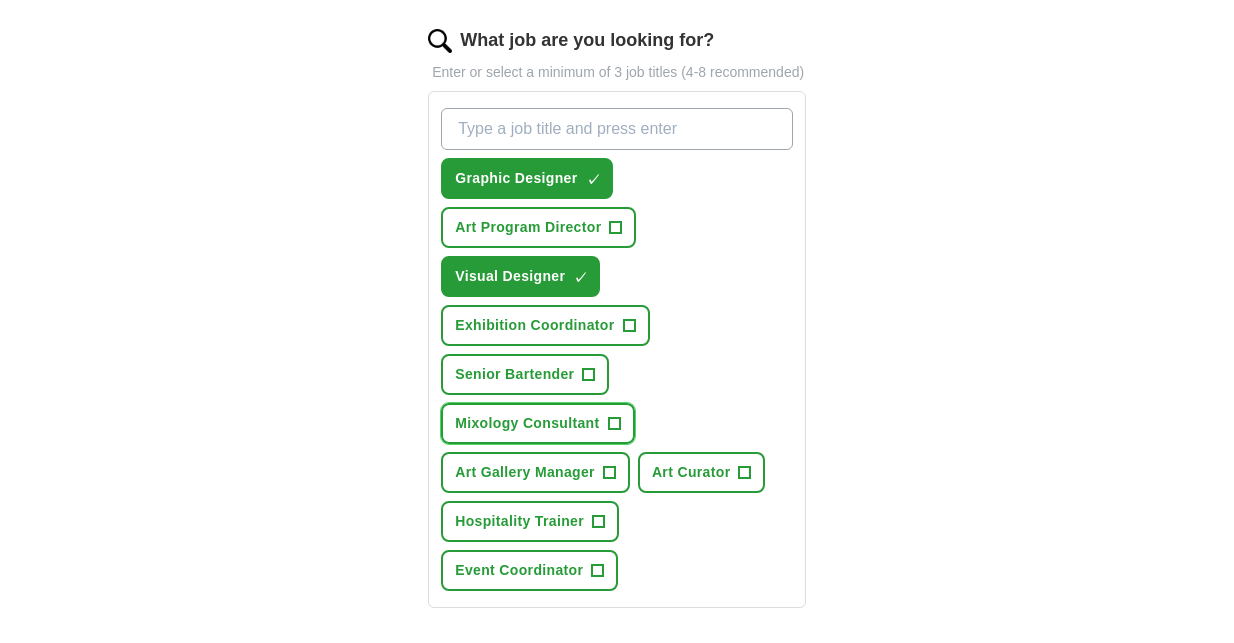 click on "+" at bounding box center (614, 424) 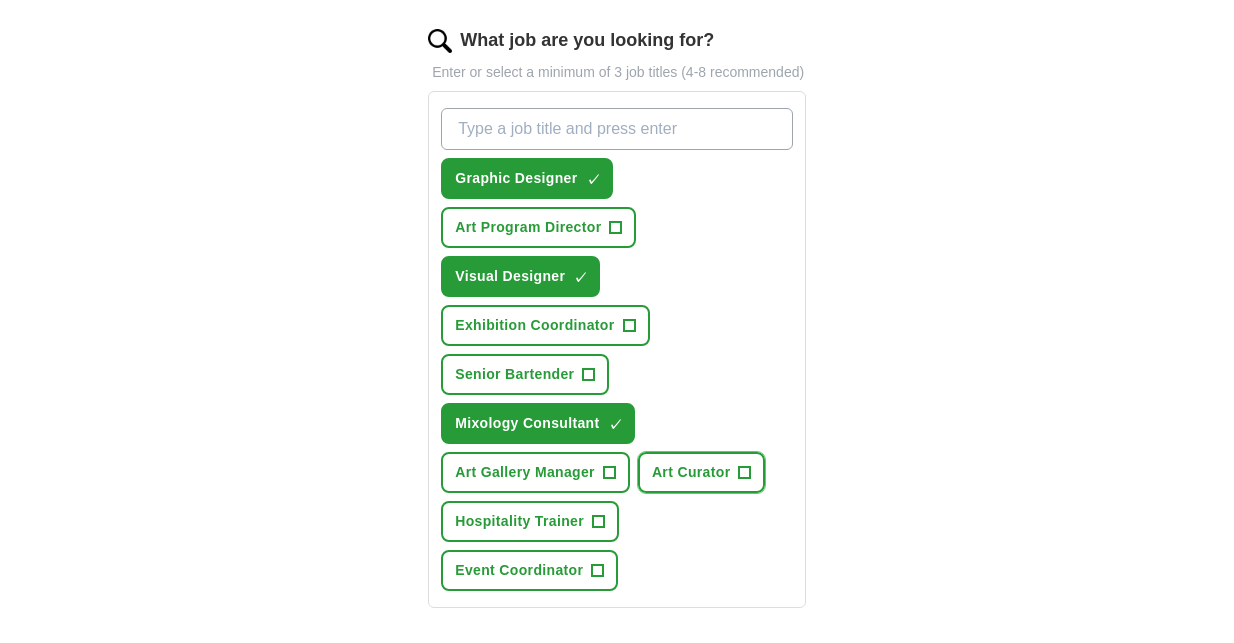 click on "Art Curator +" at bounding box center [702, 472] 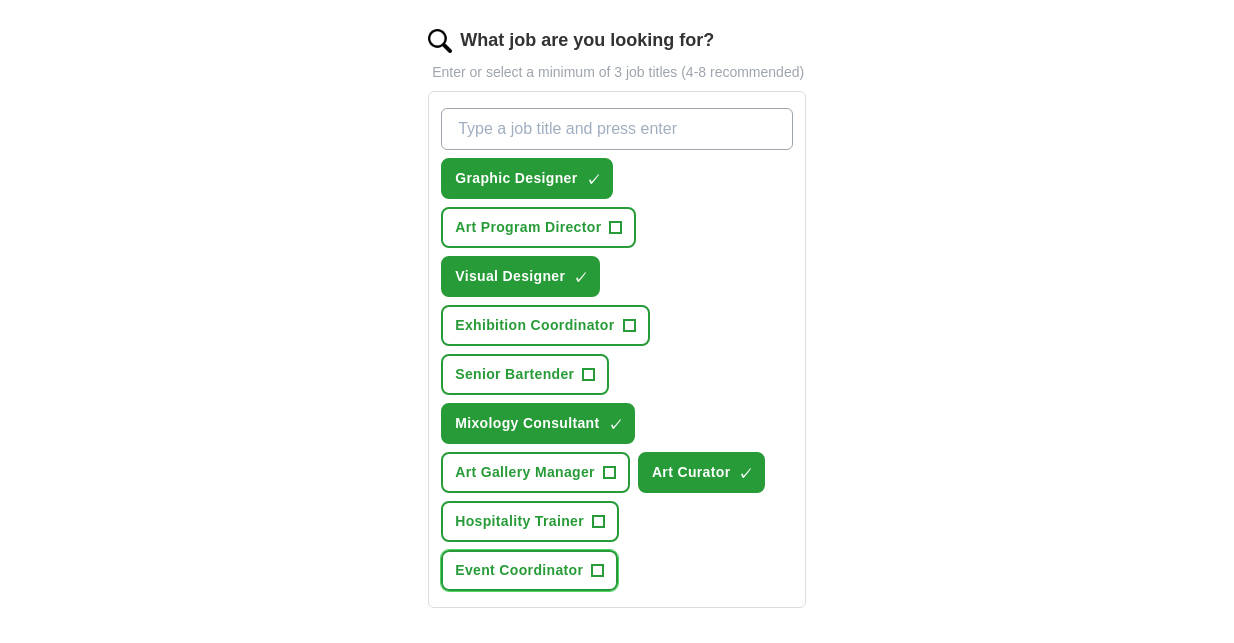 click on "+" at bounding box center (597, 570) 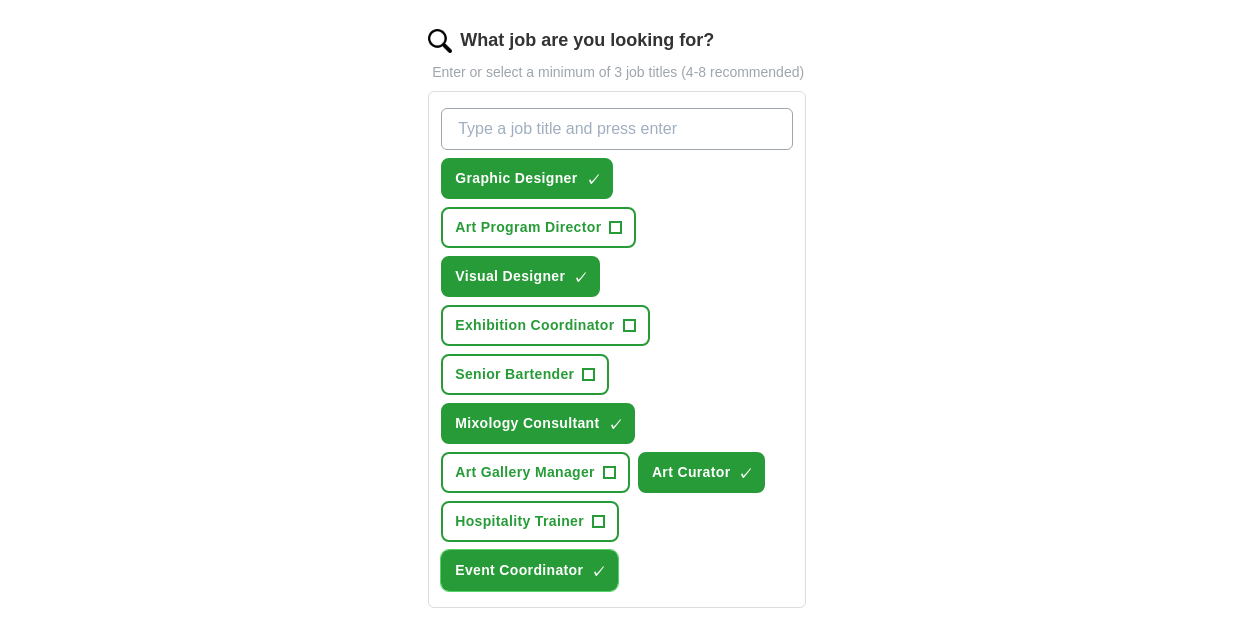 click on "✓ ×" at bounding box center (597, 571) 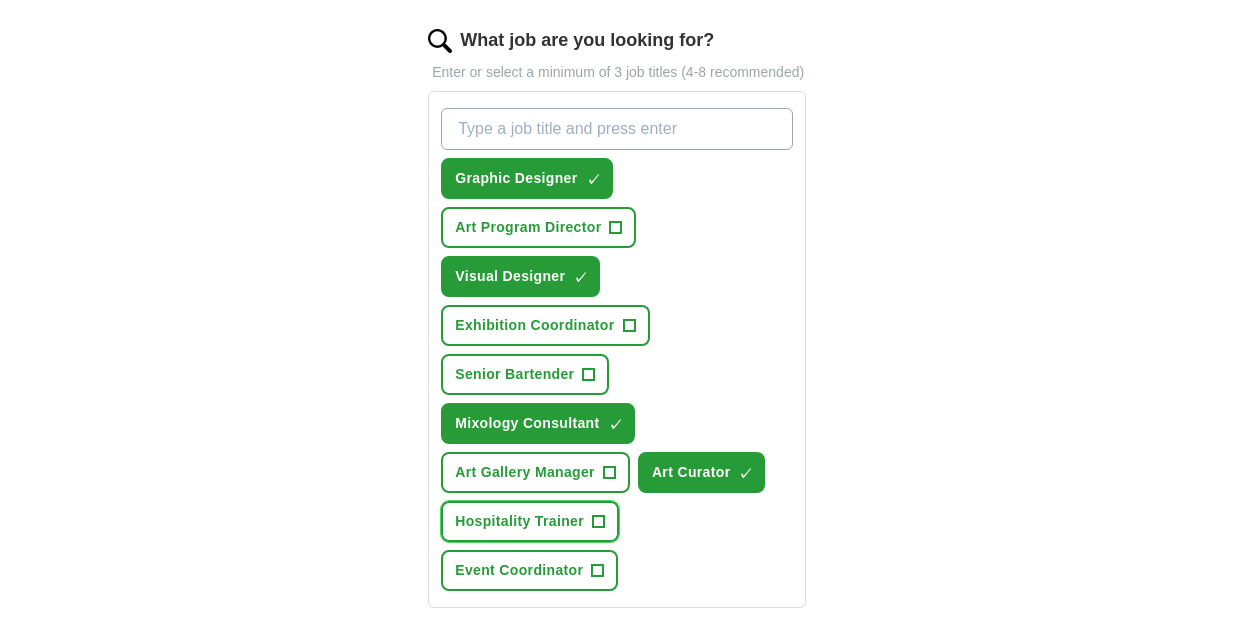 click on "+" at bounding box center (598, 521) 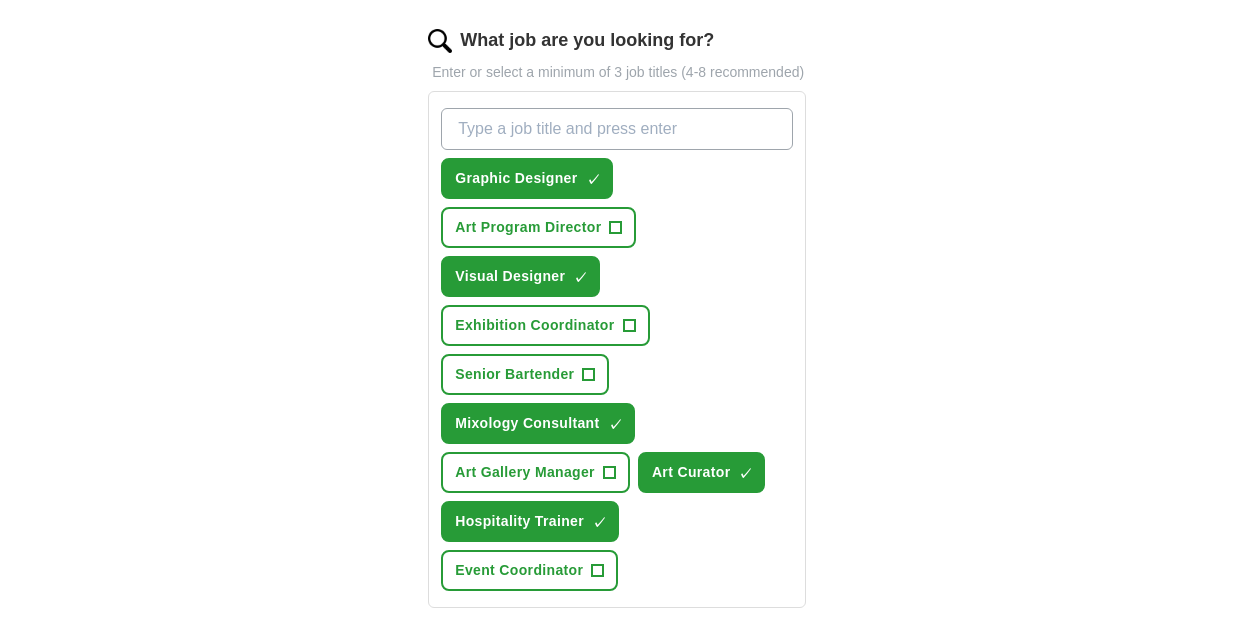 click on "What job are you looking for?" at bounding box center [617, 129] 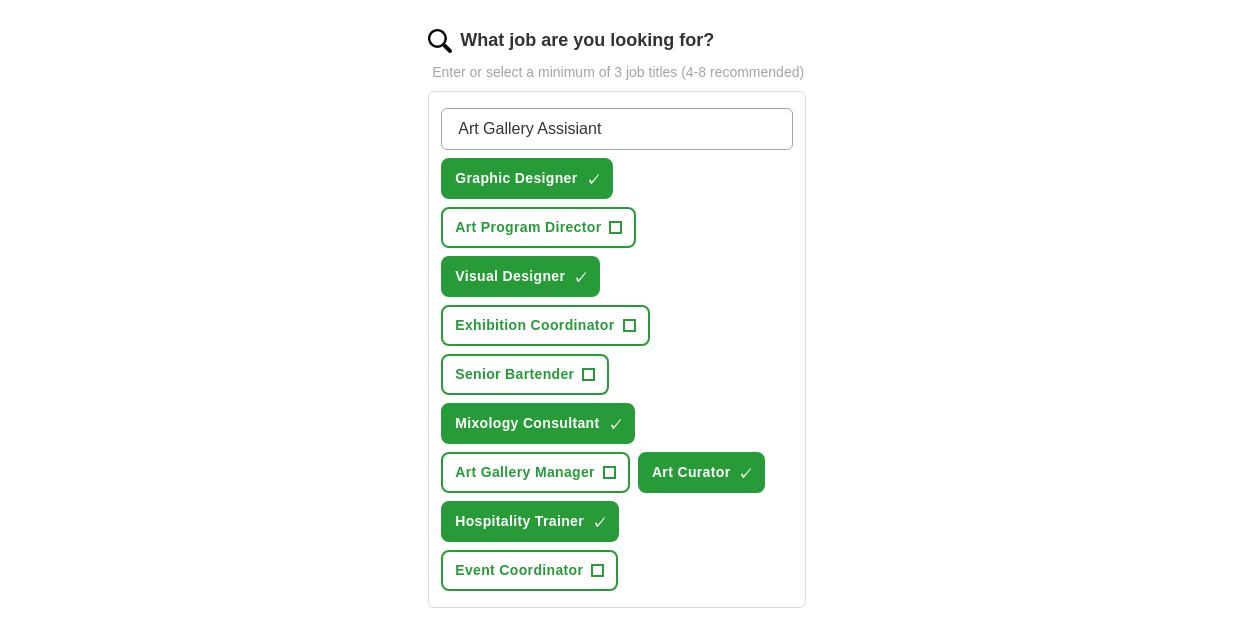 type on "Art Gallery Assistant" 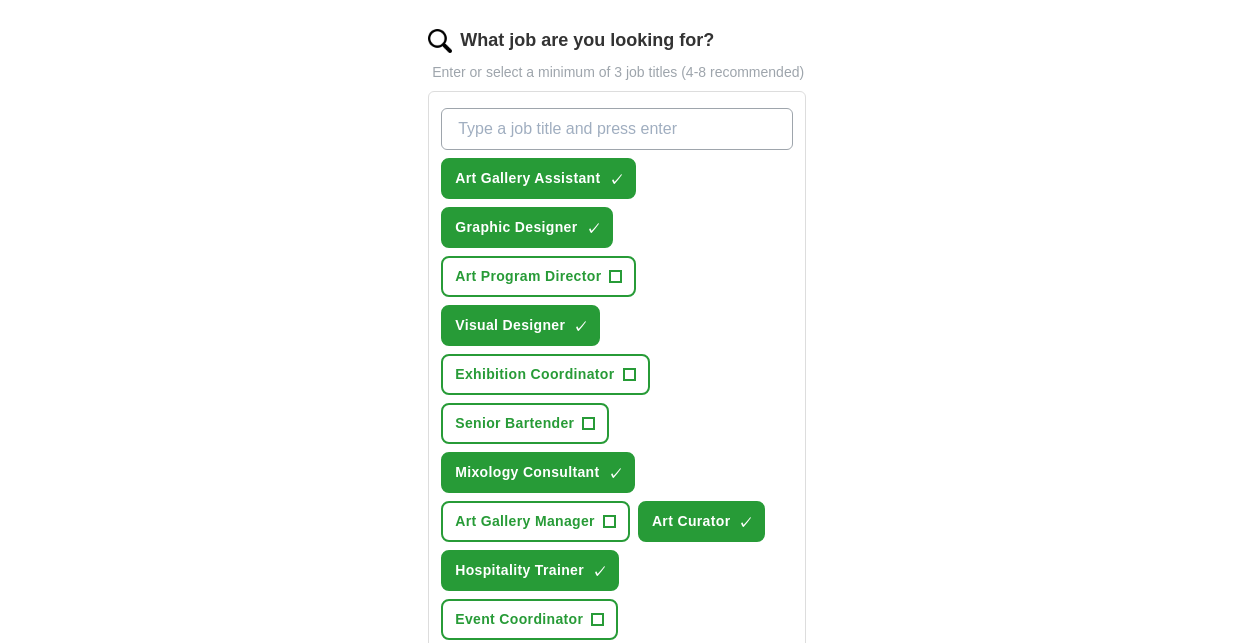 click on "What job are you looking for?" at bounding box center (617, 129) 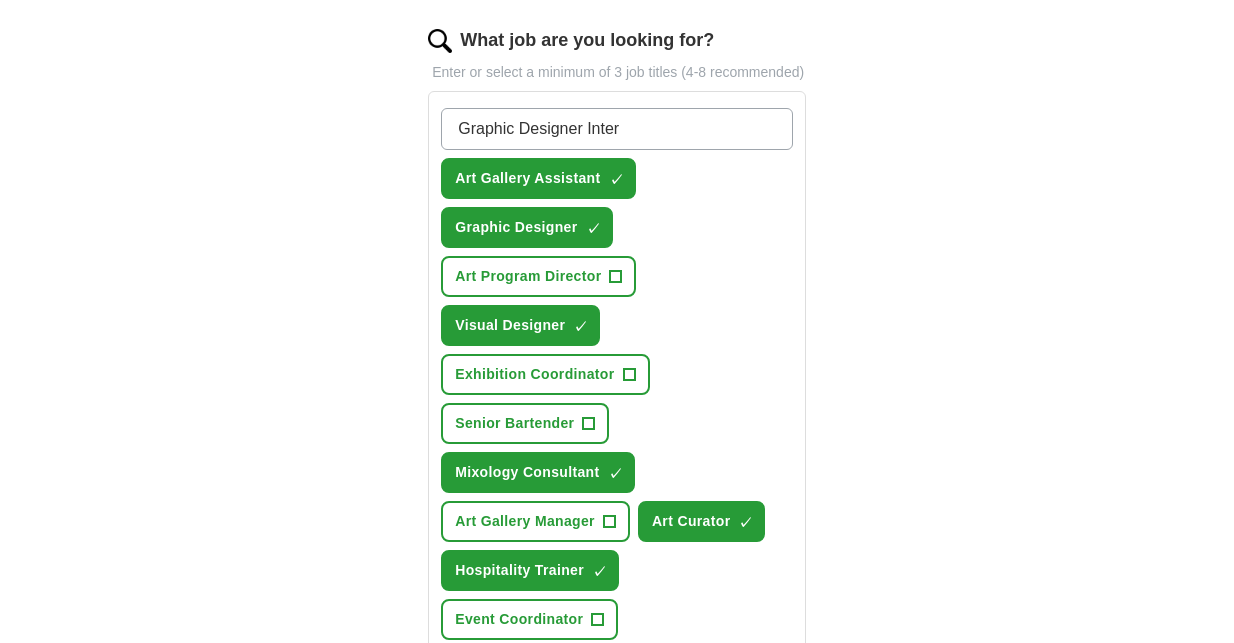 type on "Graphic Designer Intern" 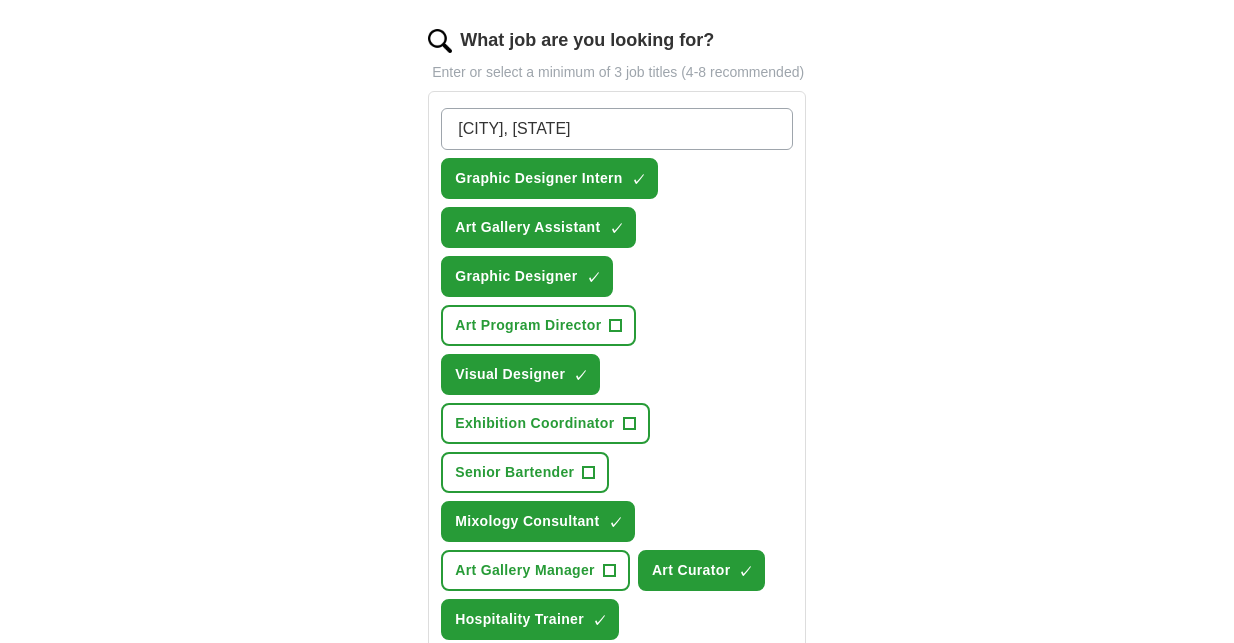 type on "Artist Assistant" 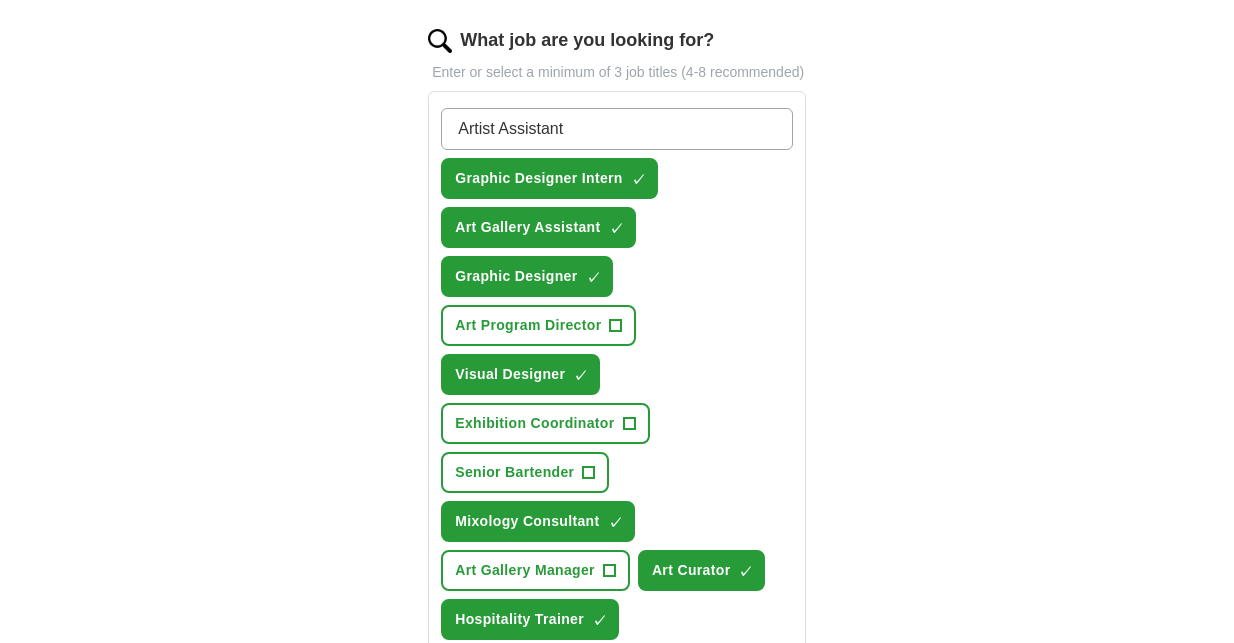 type 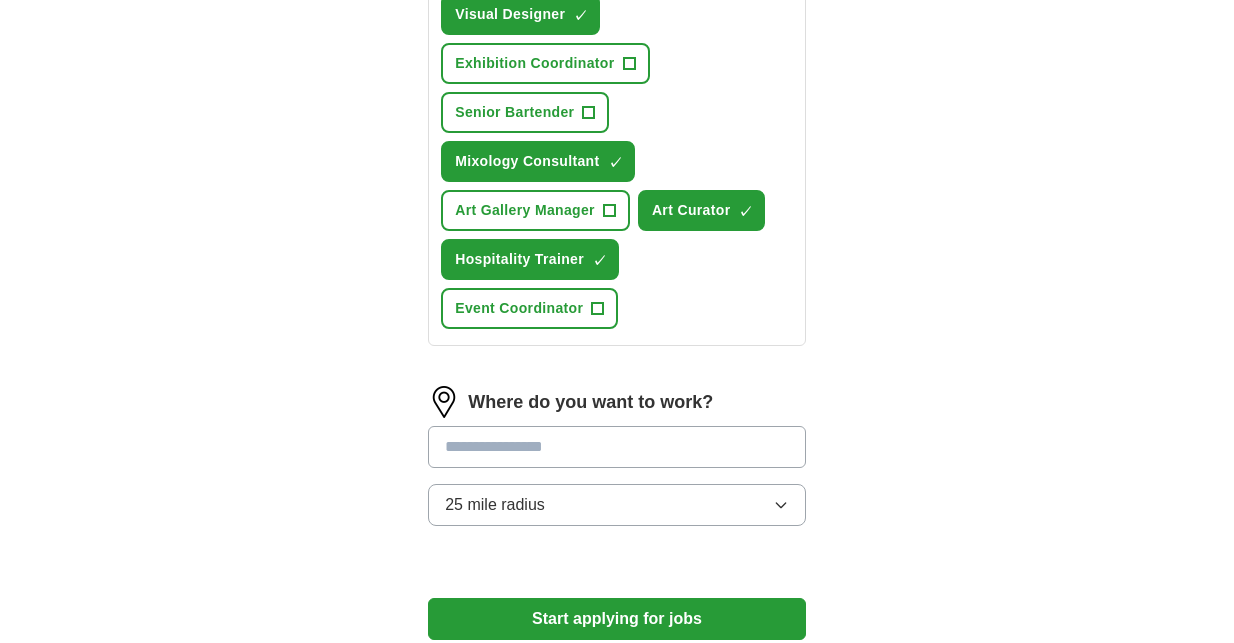 scroll, scrollTop: 1159, scrollLeft: 0, axis: vertical 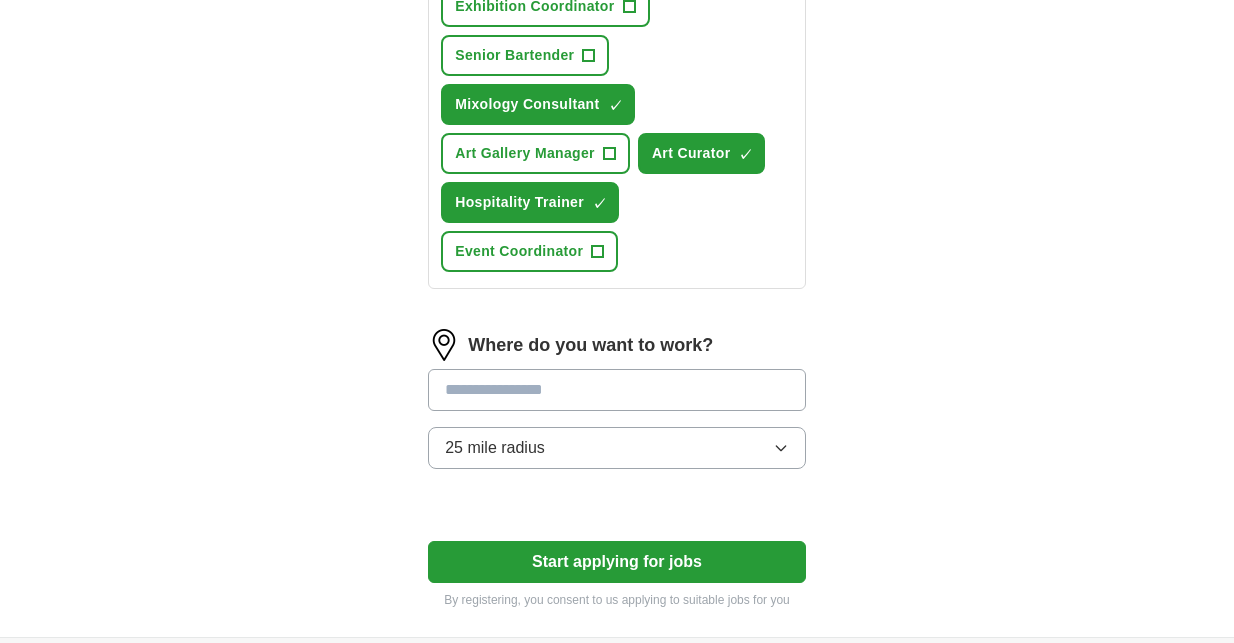 click at bounding box center [617, 390] 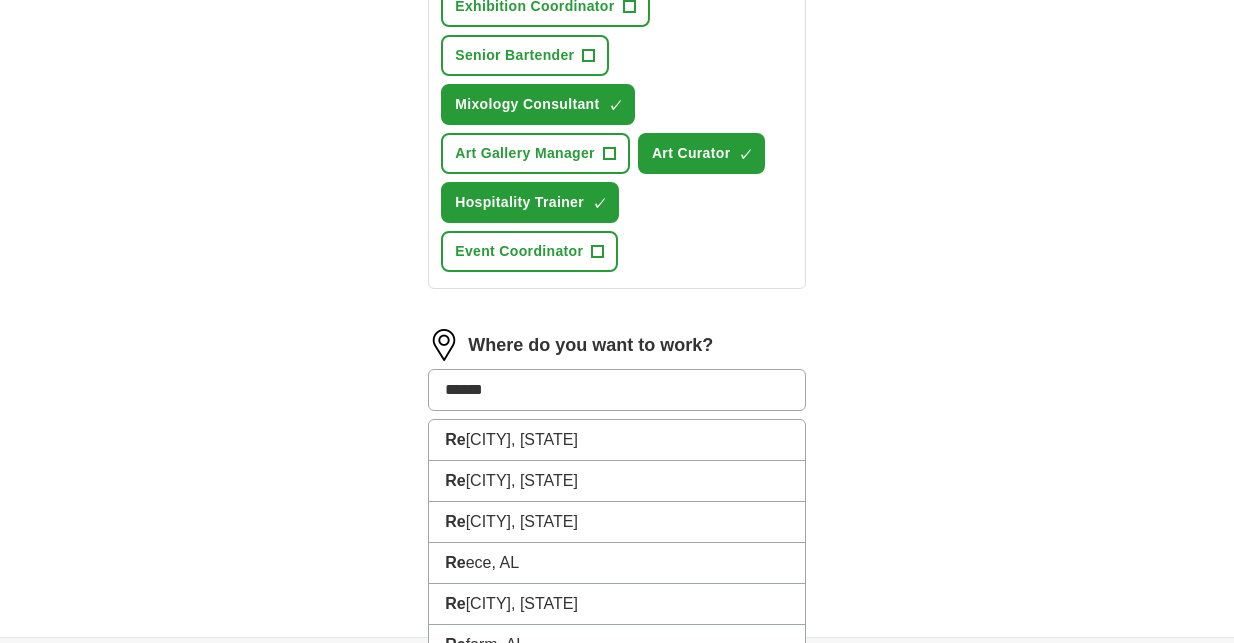 type on "*******" 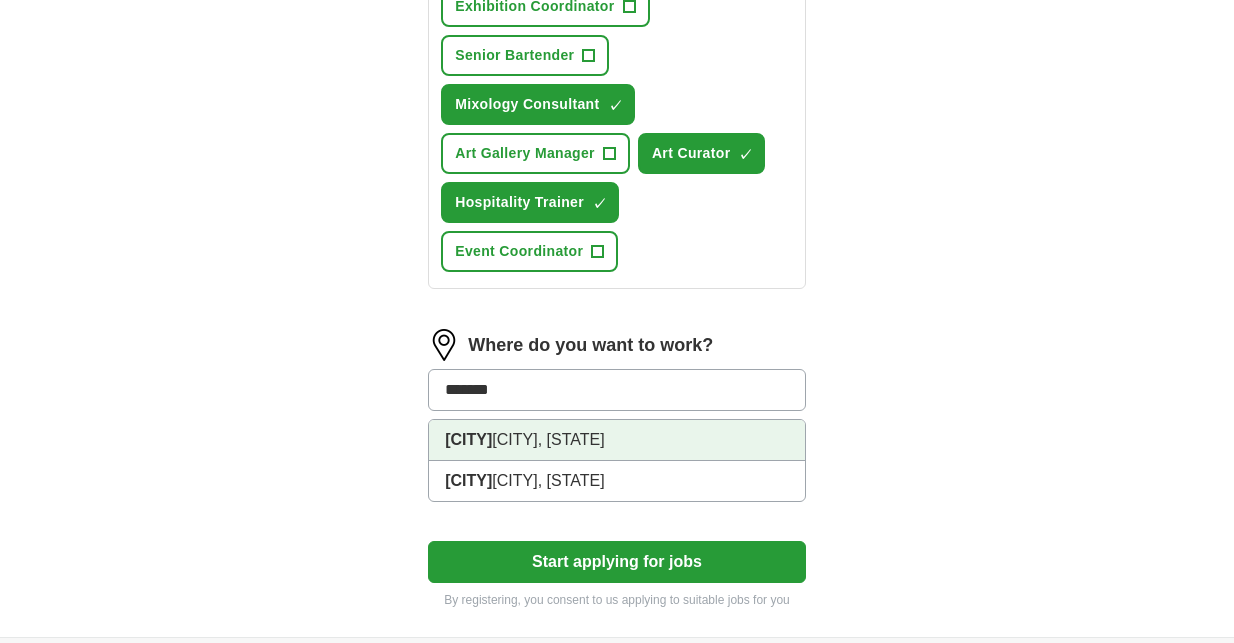 click on "[CITY], [STATE]" at bounding box center (617, 440) 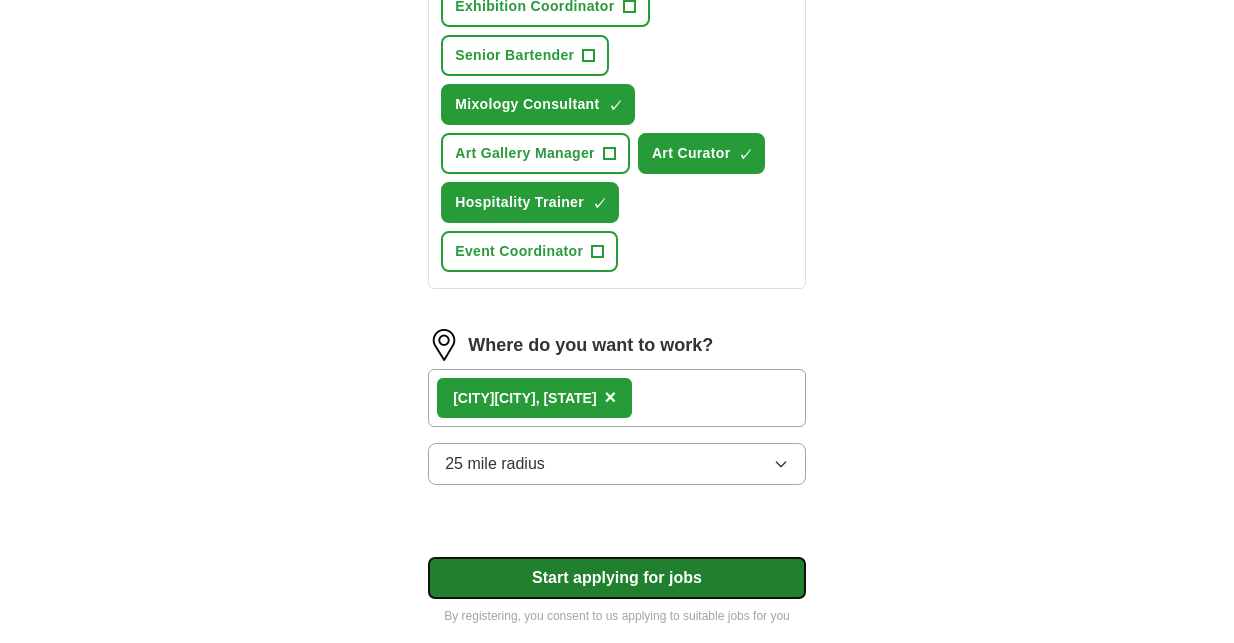click on "Start applying for jobs" at bounding box center [617, 578] 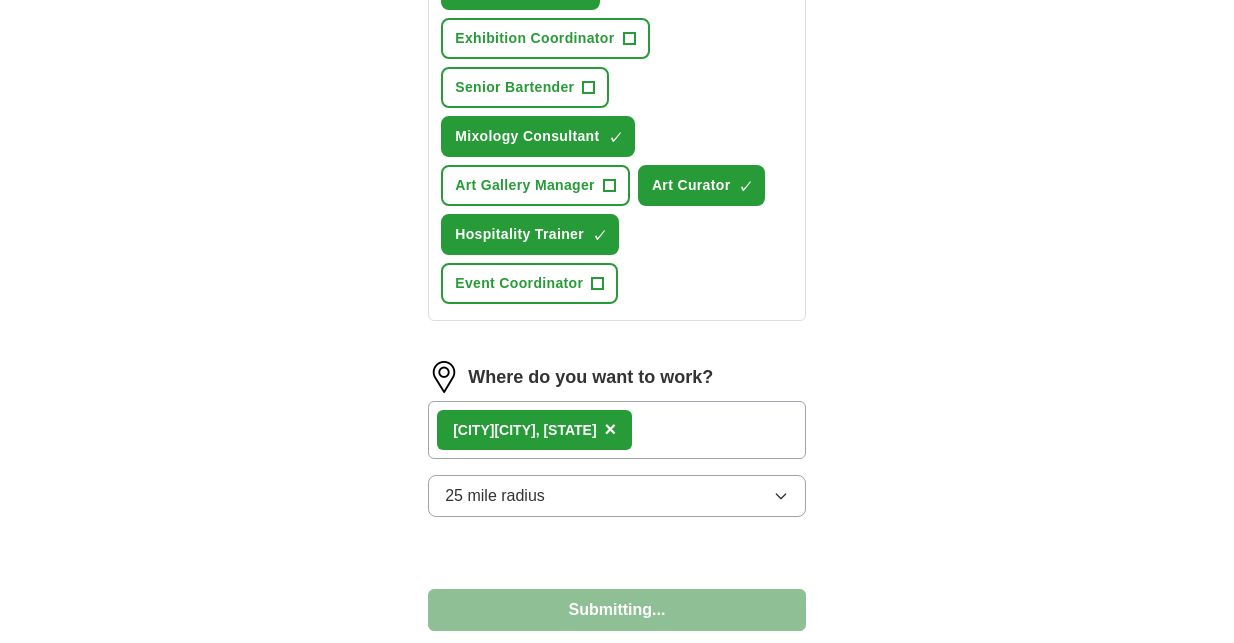 select on "**" 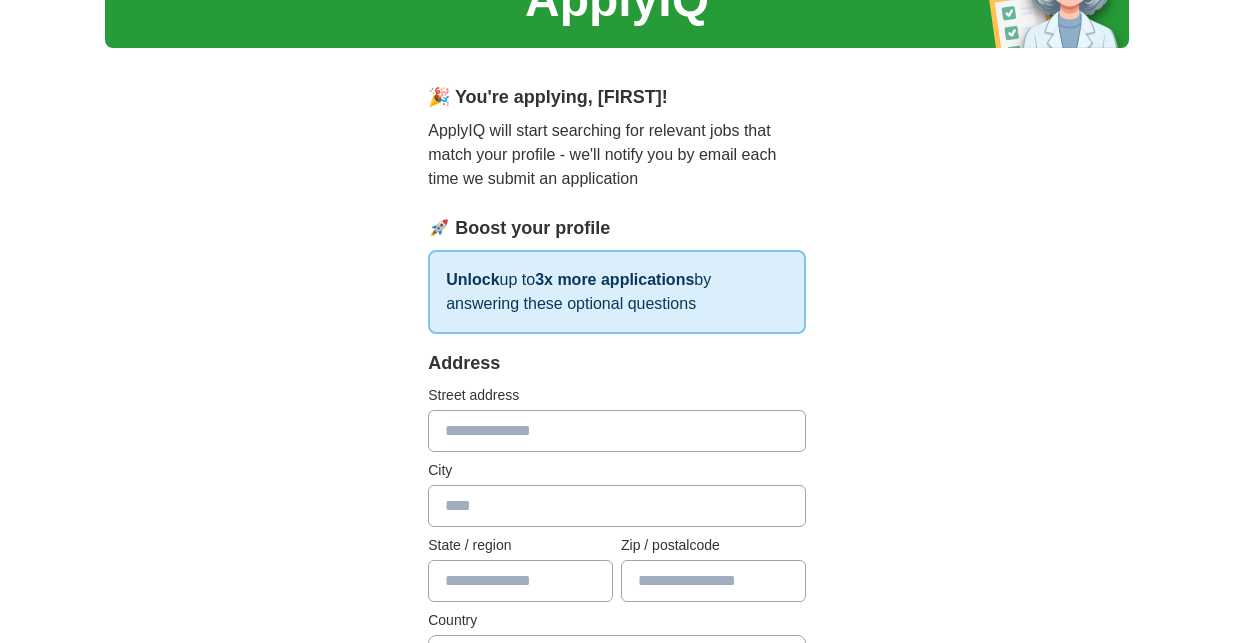scroll, scrollTop: 117, scrollLeft: 0, axis: vertical 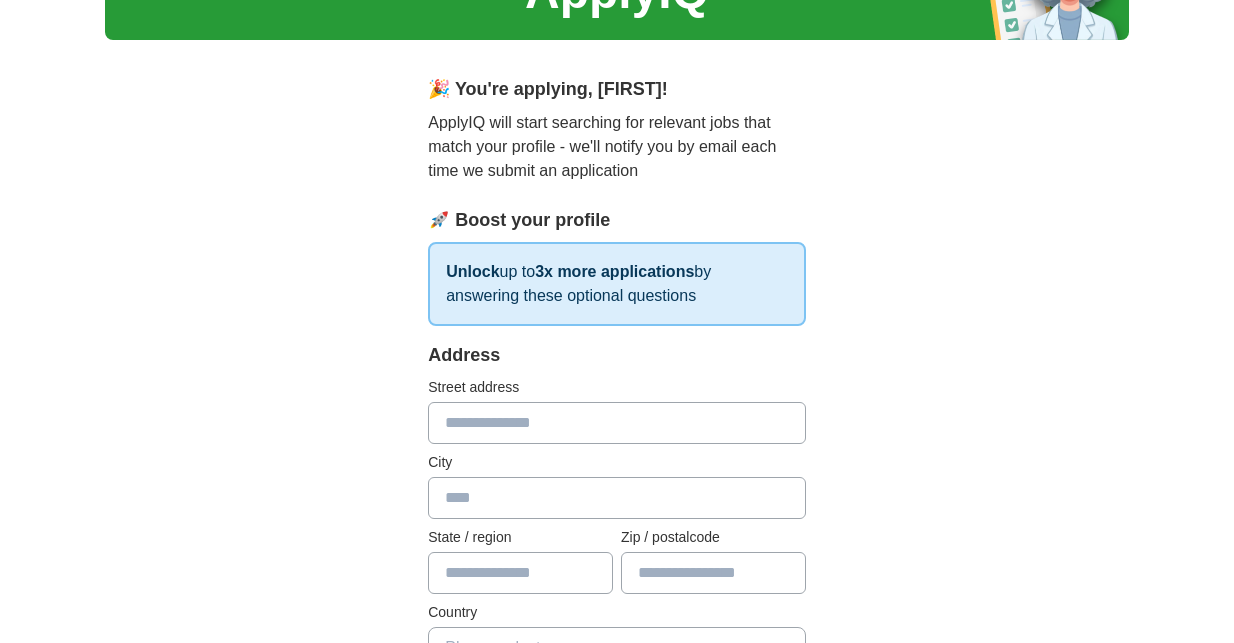 click at bounding box center [617, 423] 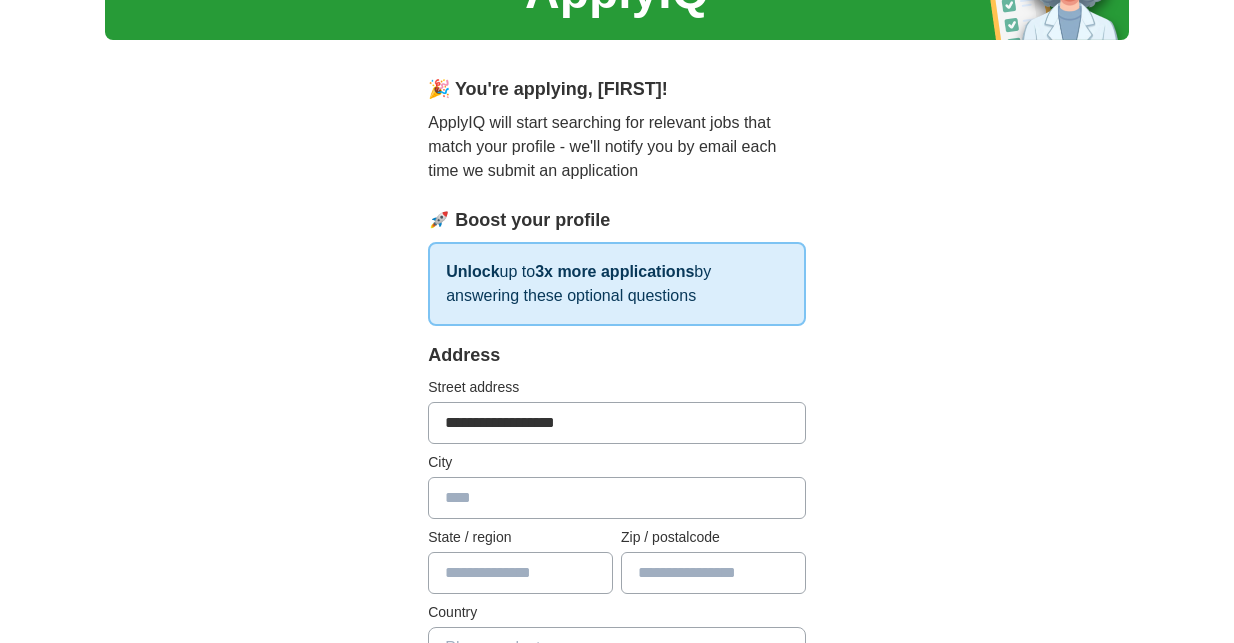 type on "**********" 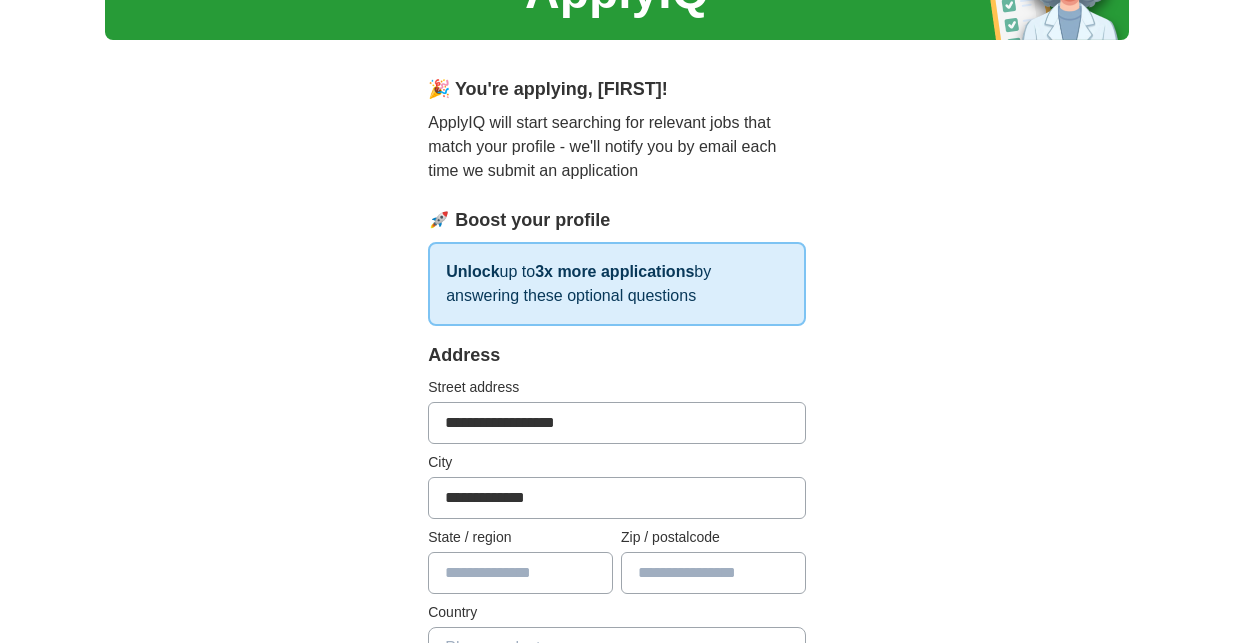 type on "**" 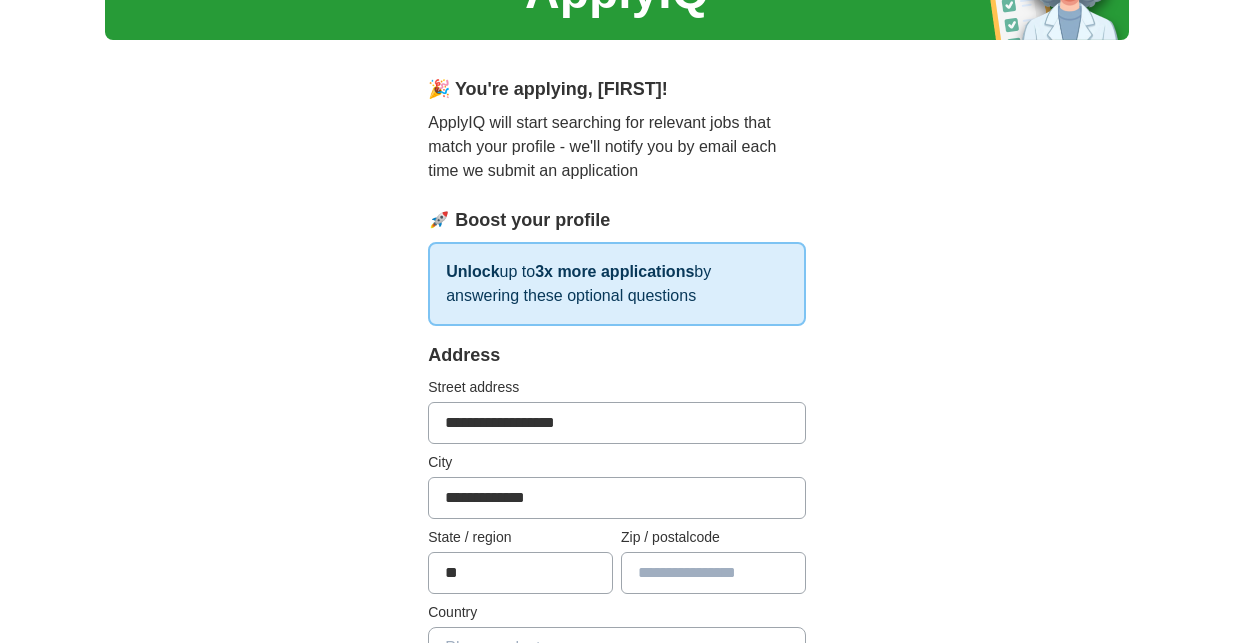 type on "*****" 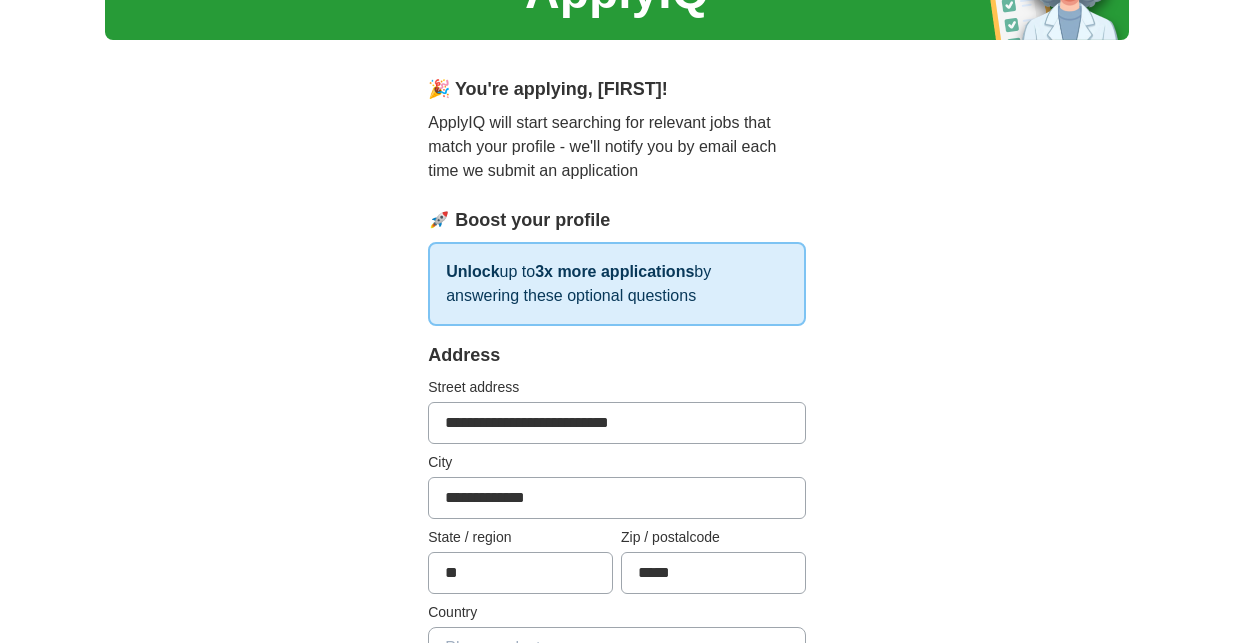 type on "**********" 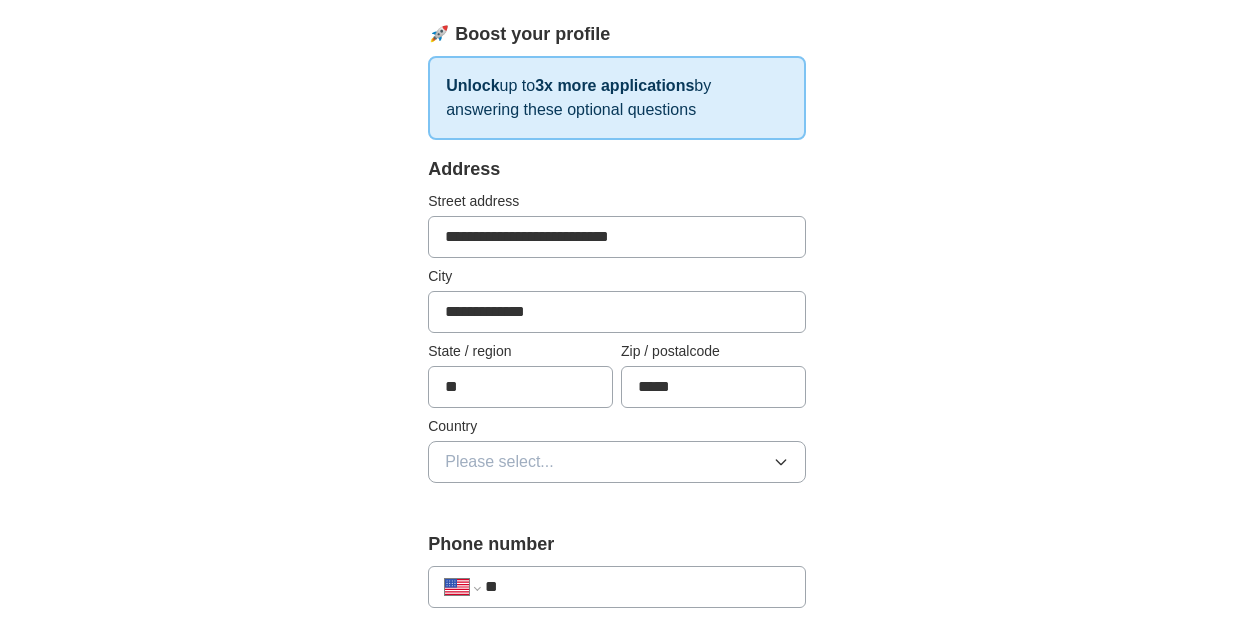 scroll, scrollTop: 412, scrollLeft: 0, axis: vertical 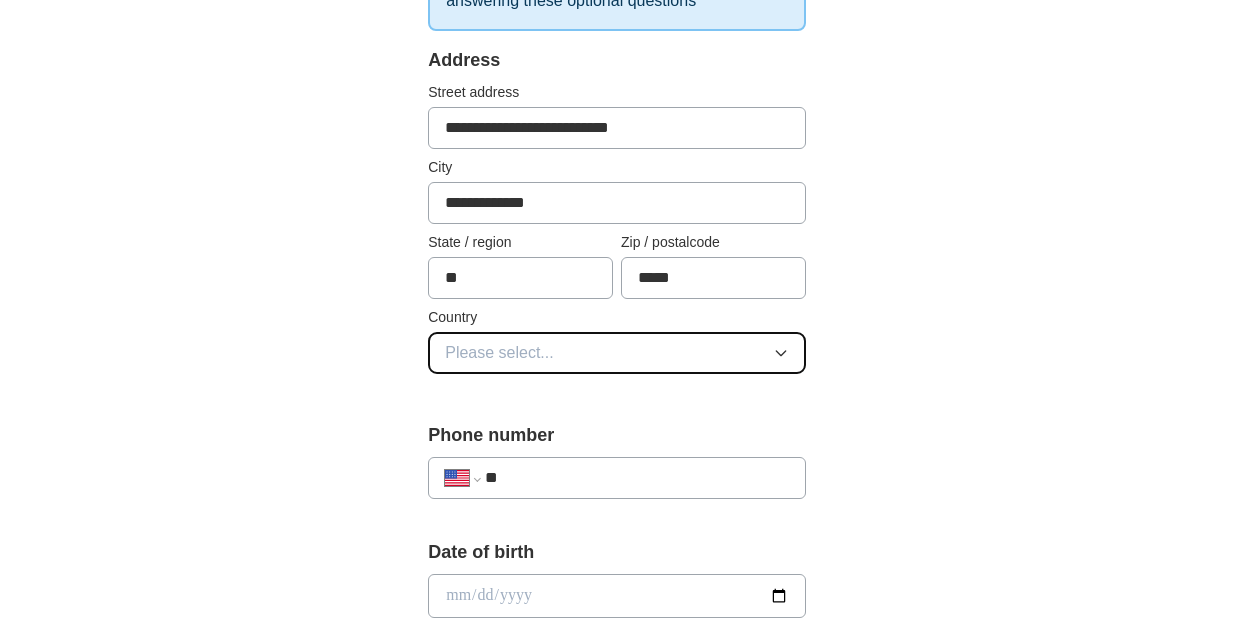 click on "Please select..." at bounding box center (617, 353) 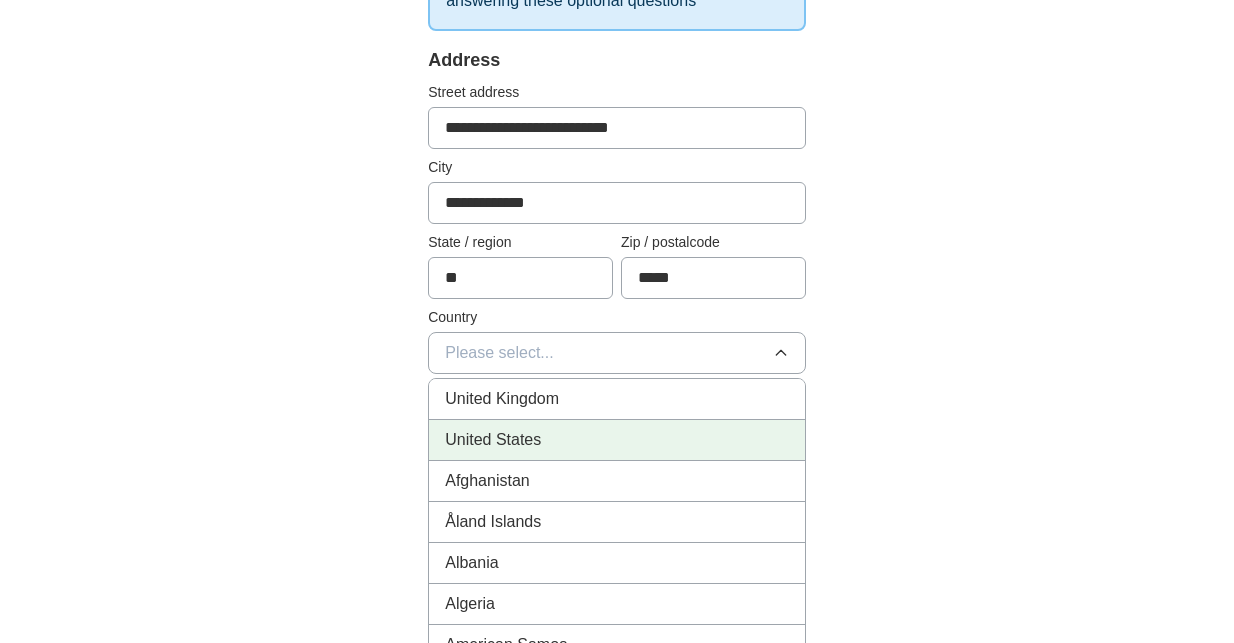 click on "United States" at bounding box center [617, 440] 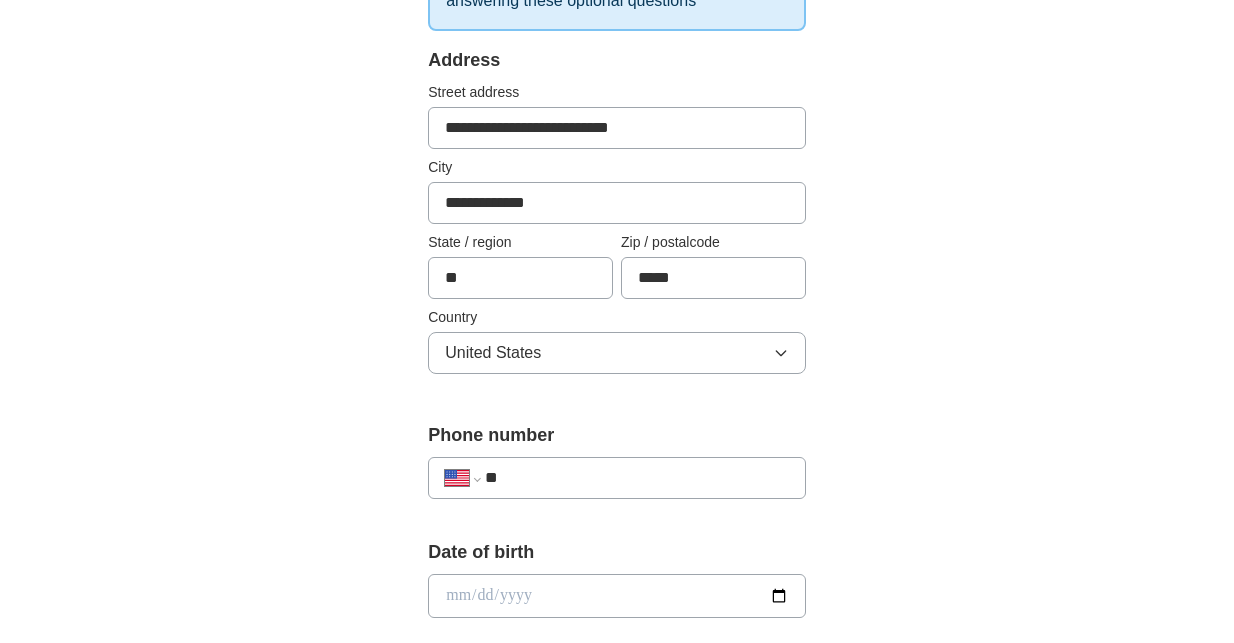 click on "**" at bounding box center [637, 478] 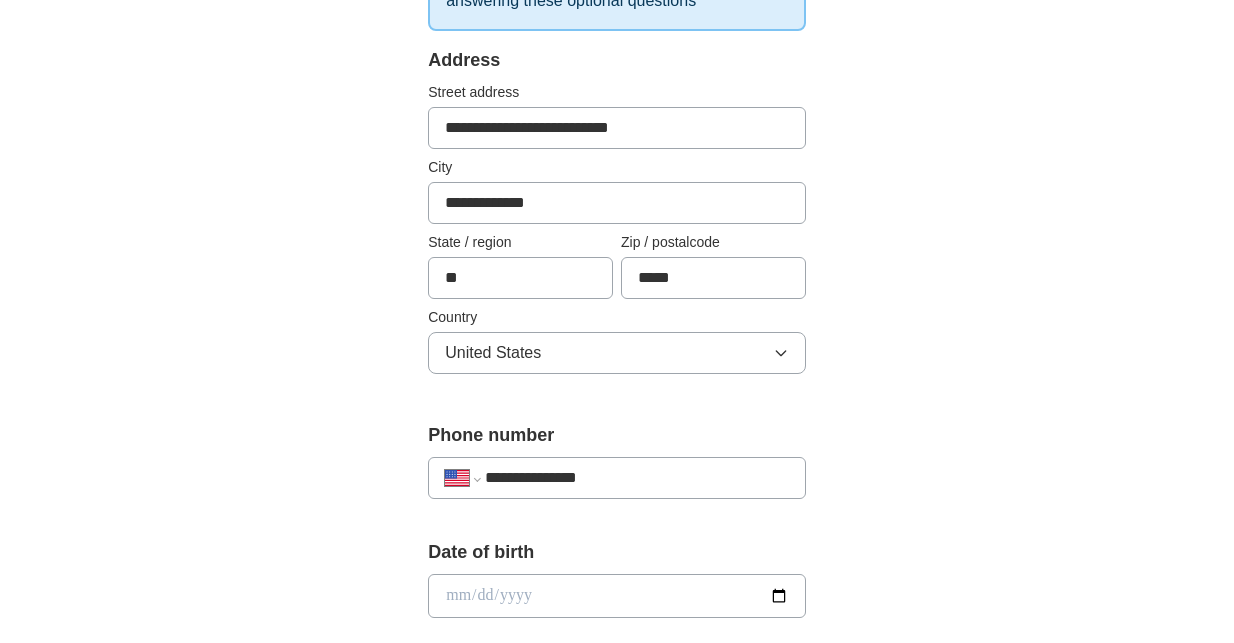 type on "**********" 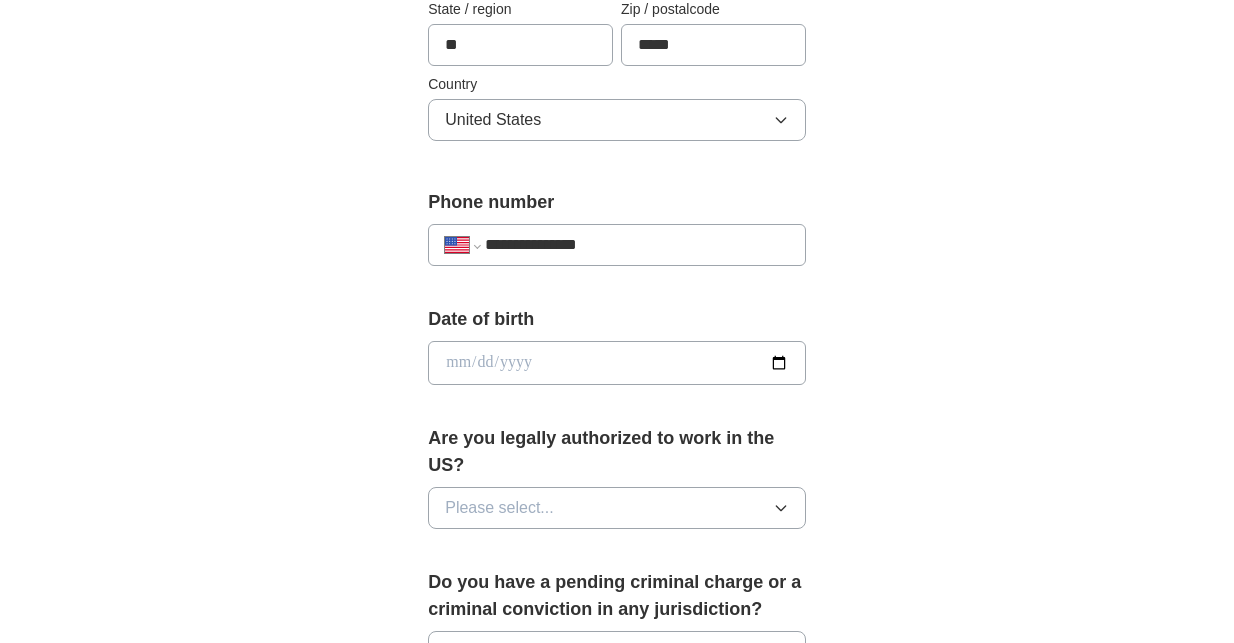 scroll, scrollTop: 744, scrollLeft: 0, axis: vertical 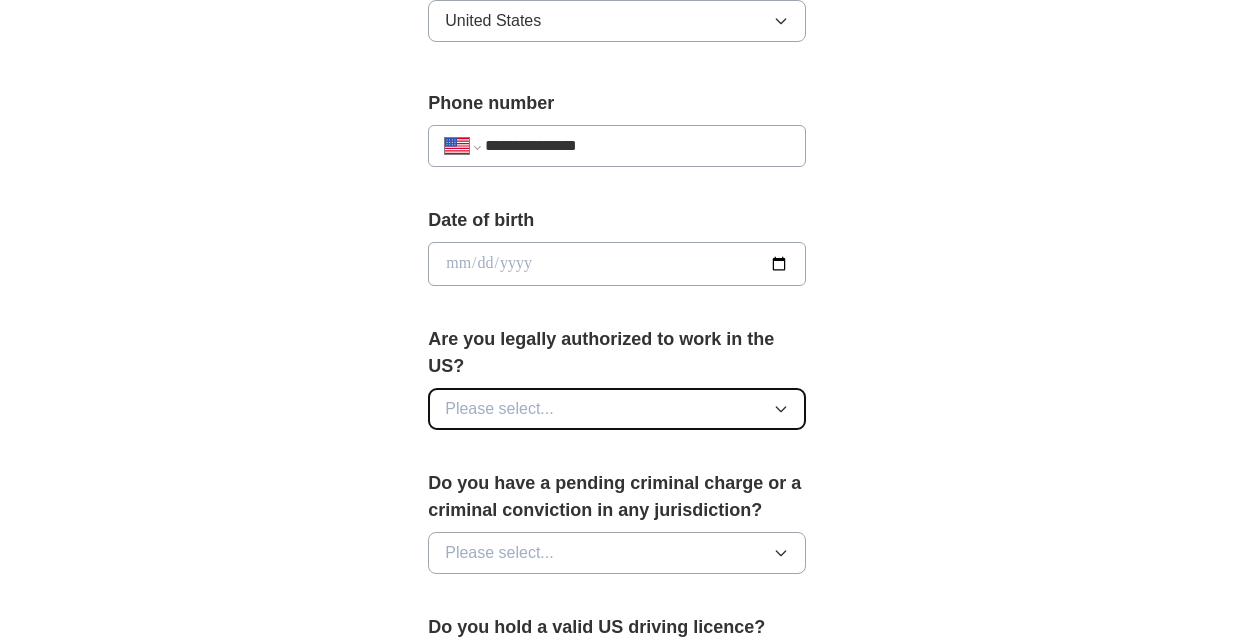 click on "Please select..." at bounding box center (617, 409) 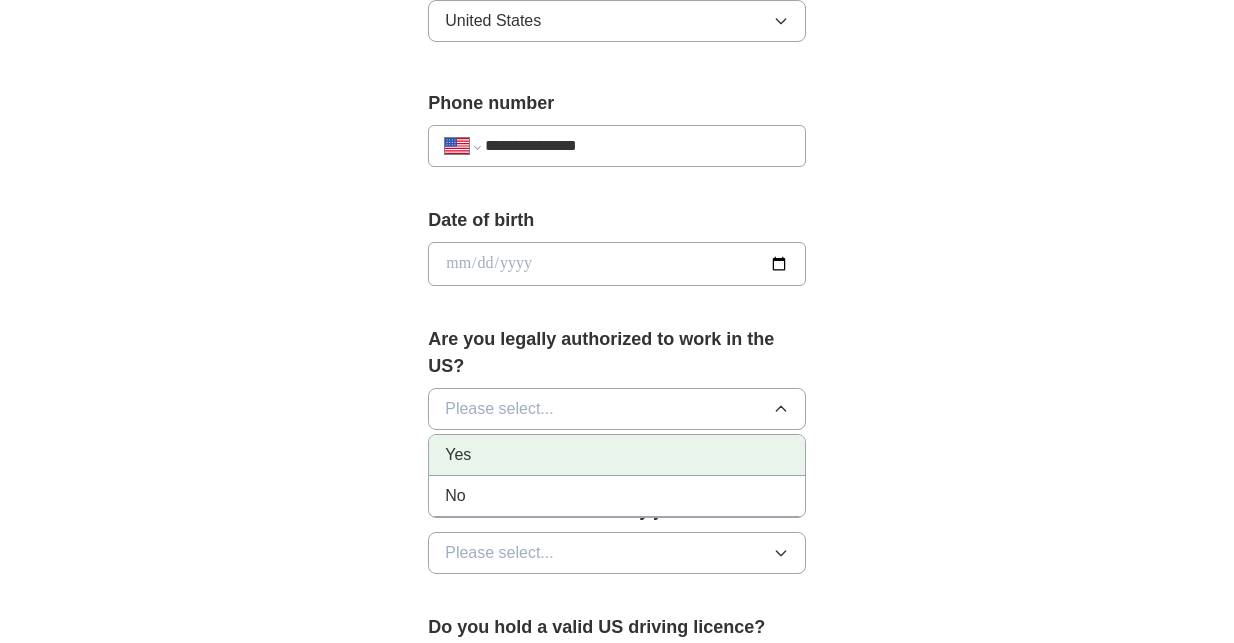 click on "Yes" at bounding box center (617, 455) 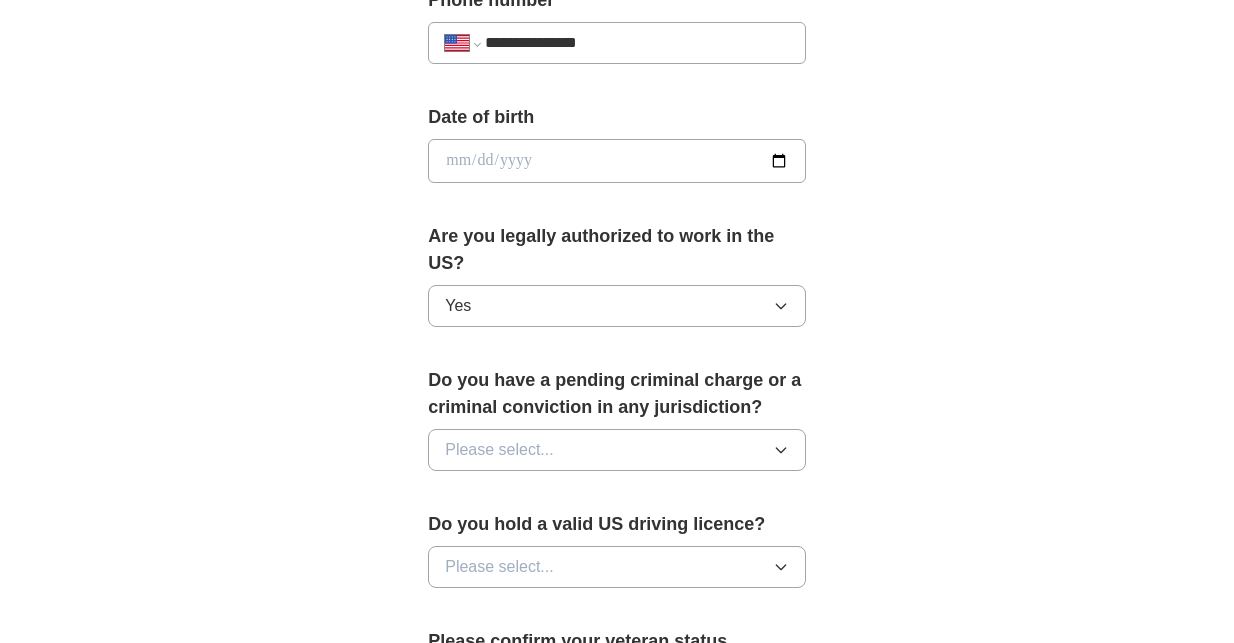 scroll, scrollTop: 914, scrollLeft: 0, axis: vertical 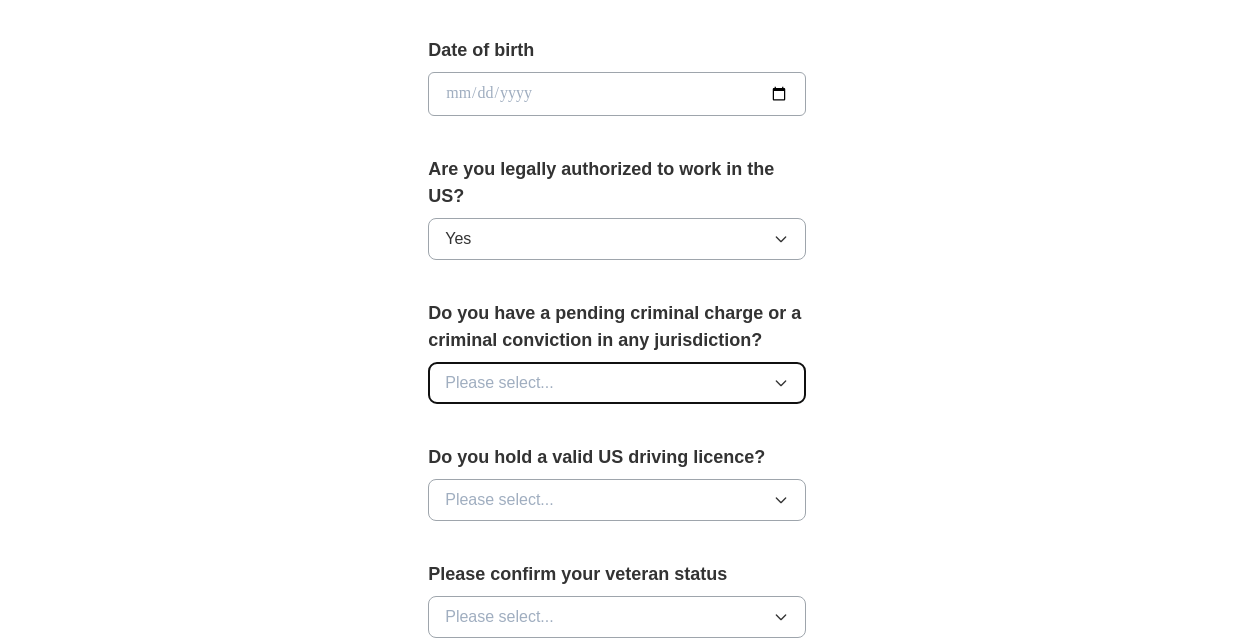 click on "Please select..." at bounding box center (617, 383) 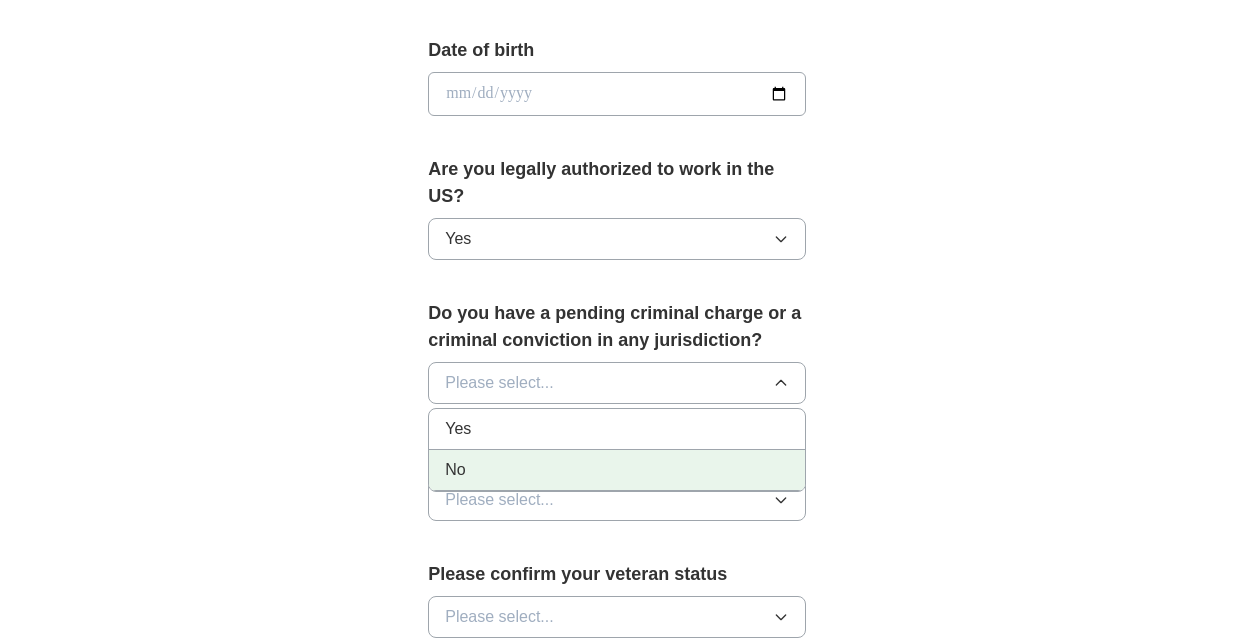 click on "No" at bounding box center (617, 470) 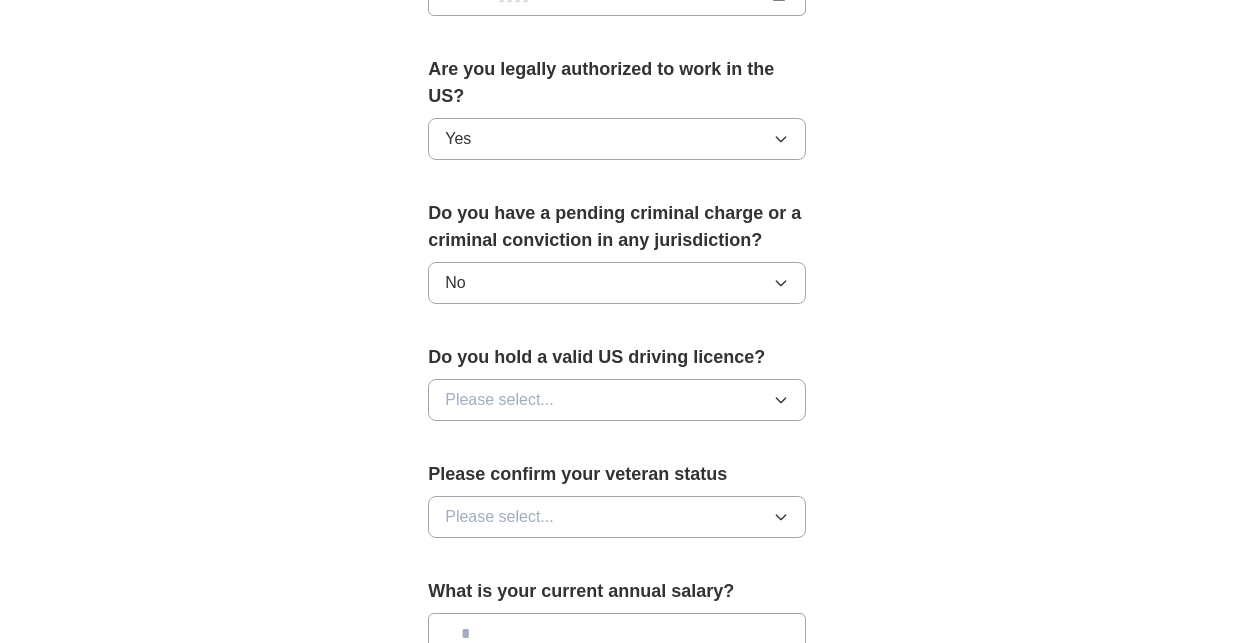 scroll, scrollTop: 1020, scrollLeft: 0, axis: vertical 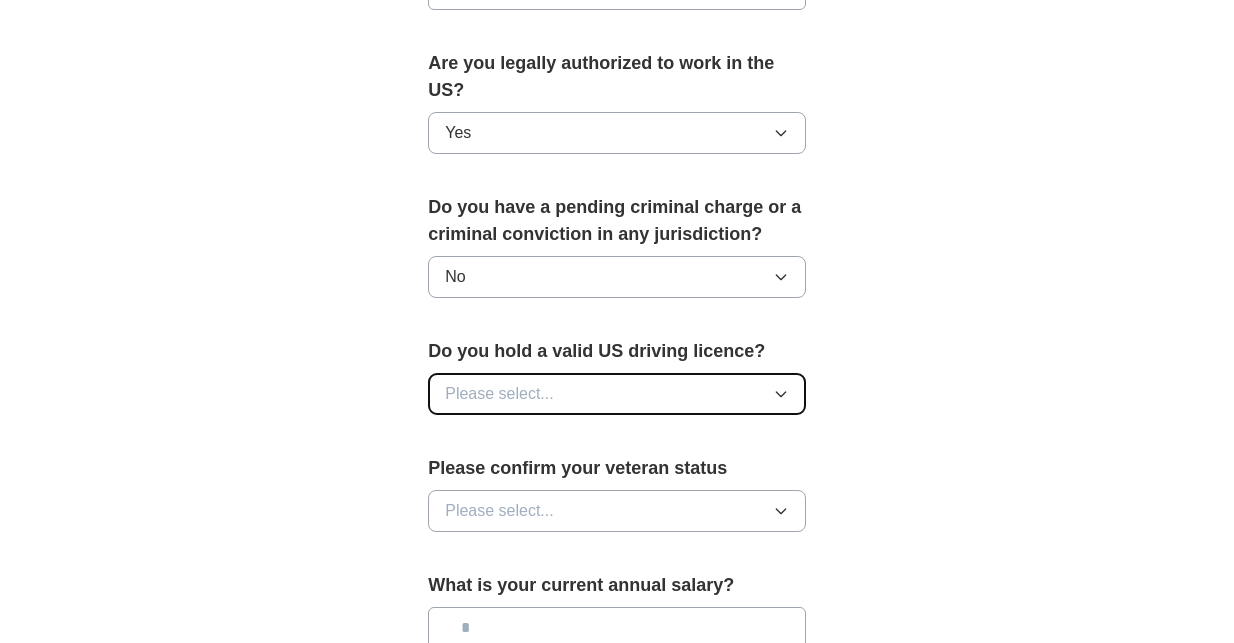 click on "Please select..." at bounding box center (499, 394) 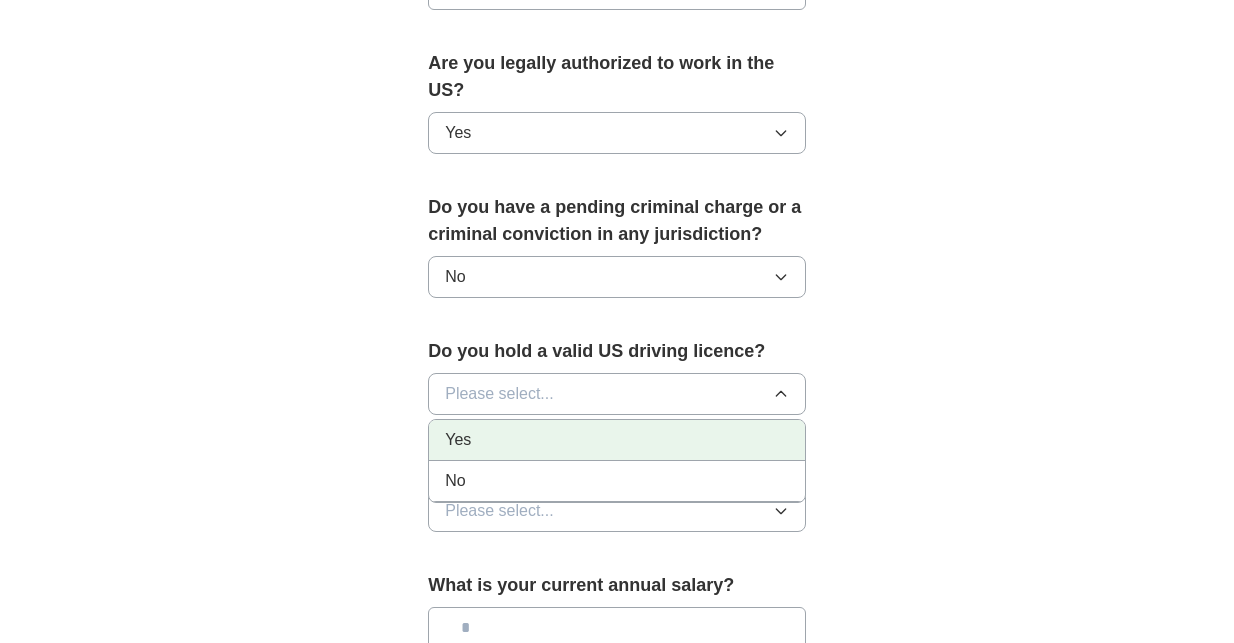 click on "Yes" at bounding box center [617, 440] 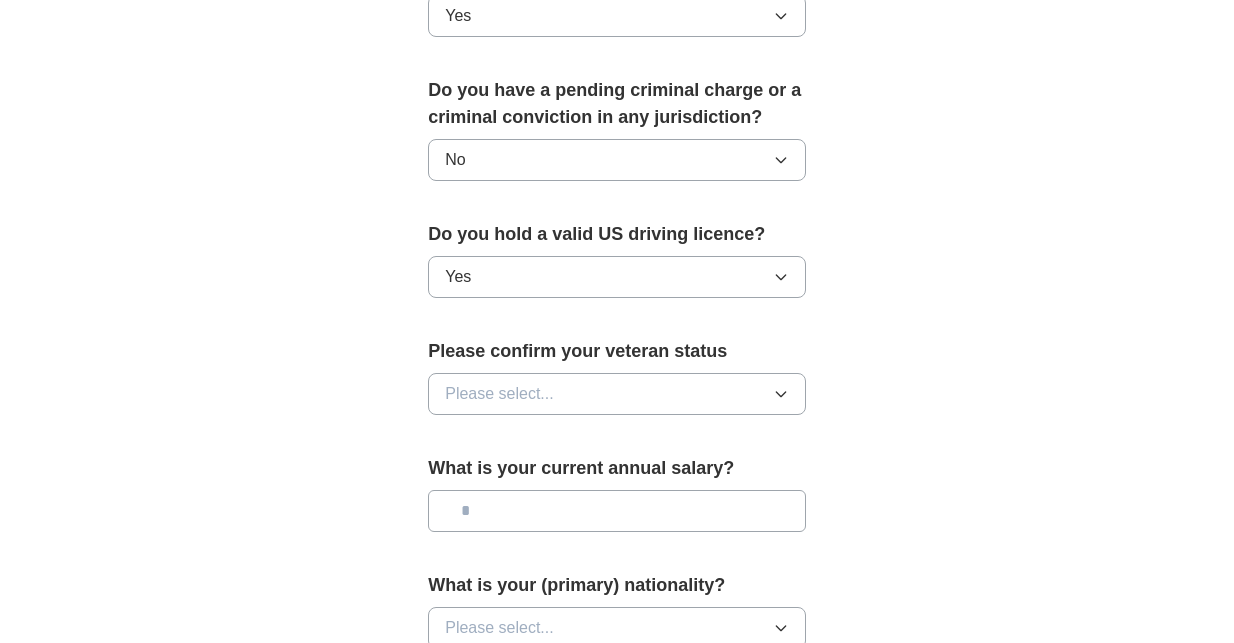 scroll, scrollTop: 1138, scrollLeft: 0, axis: vertical 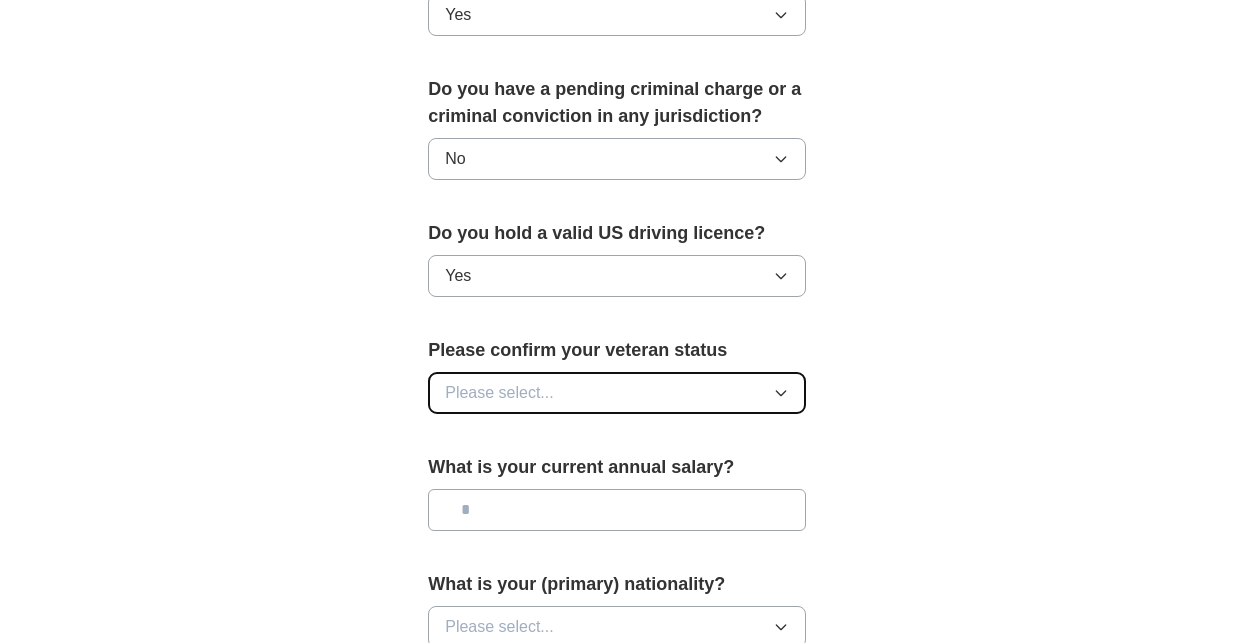 click on "Please select..." at bounding box center (499, 393) 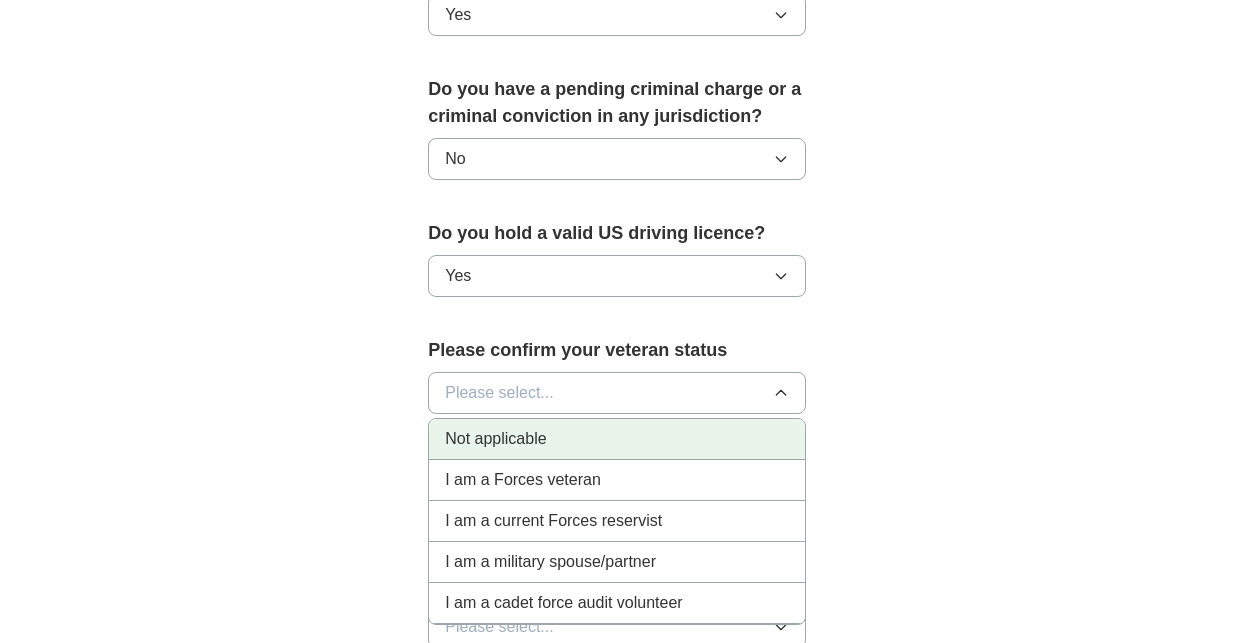 click on "Not applicable" at bounding box center [617, 439] 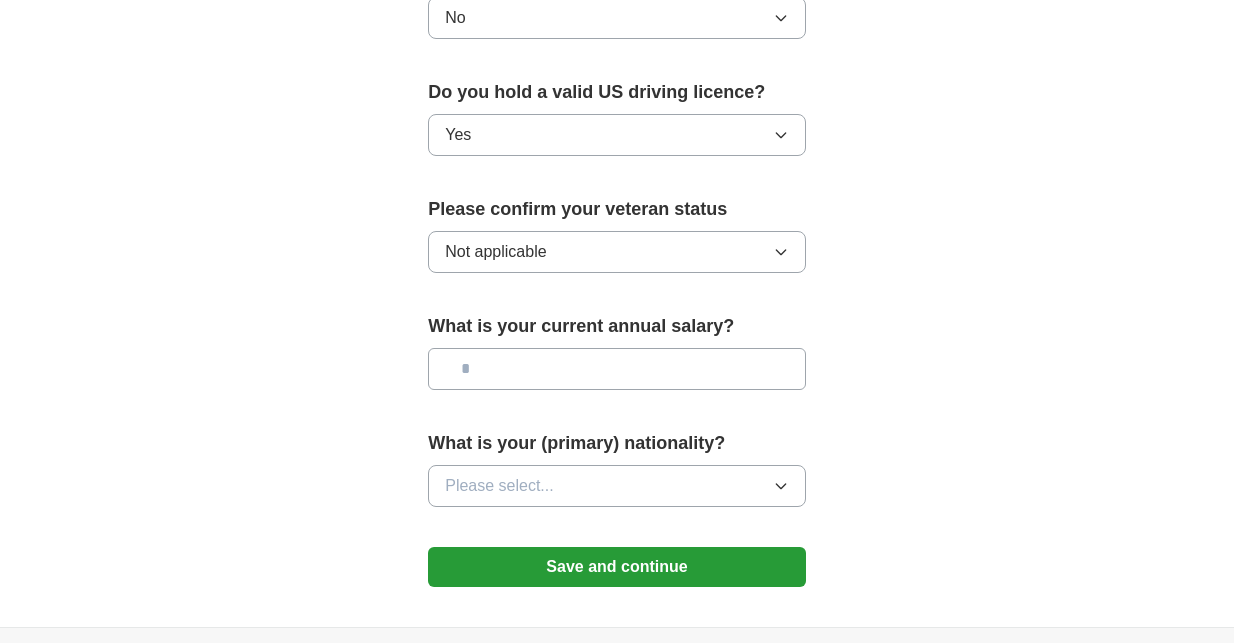 scroll, scrollTop: 1277, scrollLeft: 0, axis: vertical 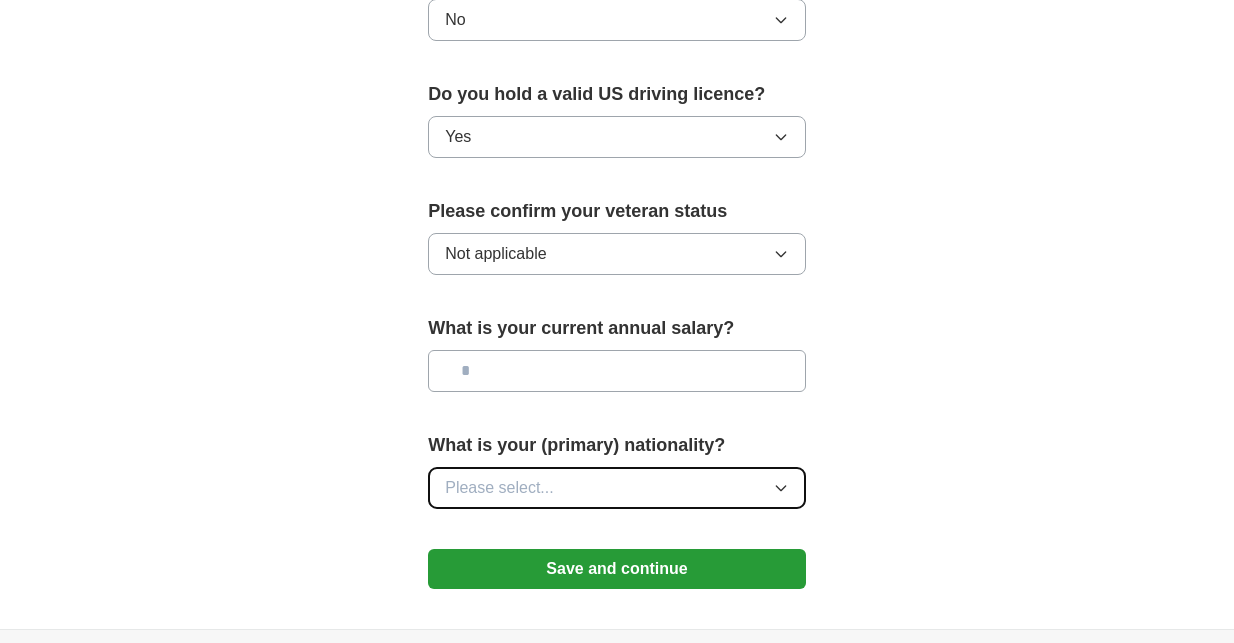 click on "Please select..." at bounding box center [499, 488] 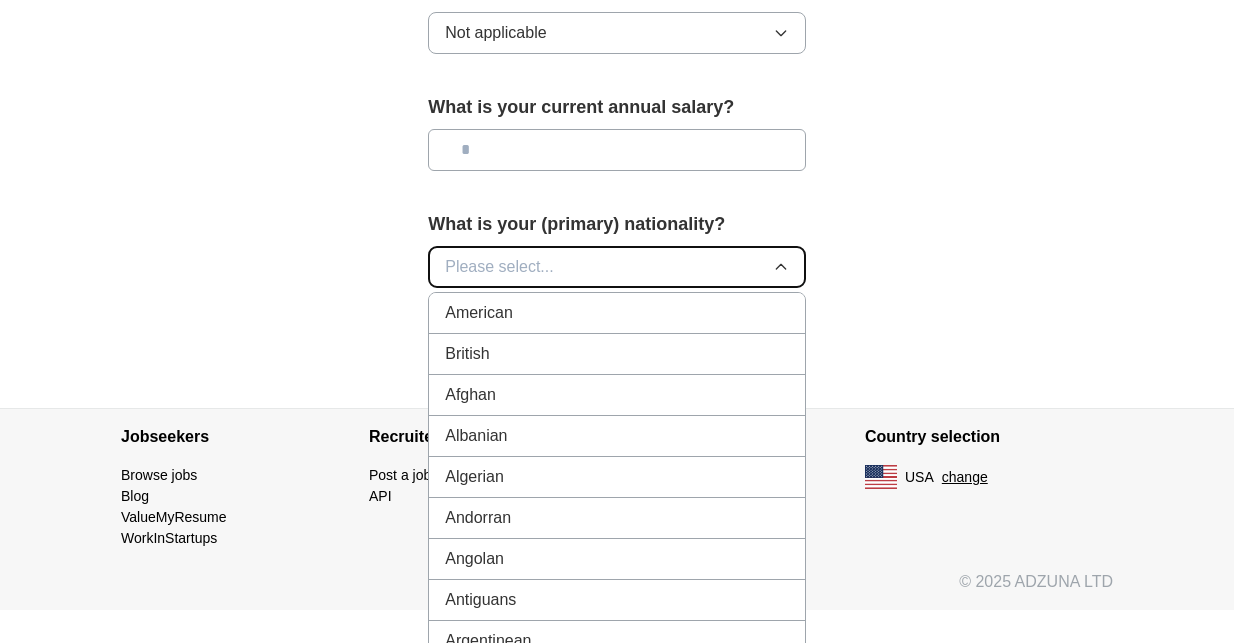 scroll, scrollTop: 1500, scrollLeft: 0, axis: vertical 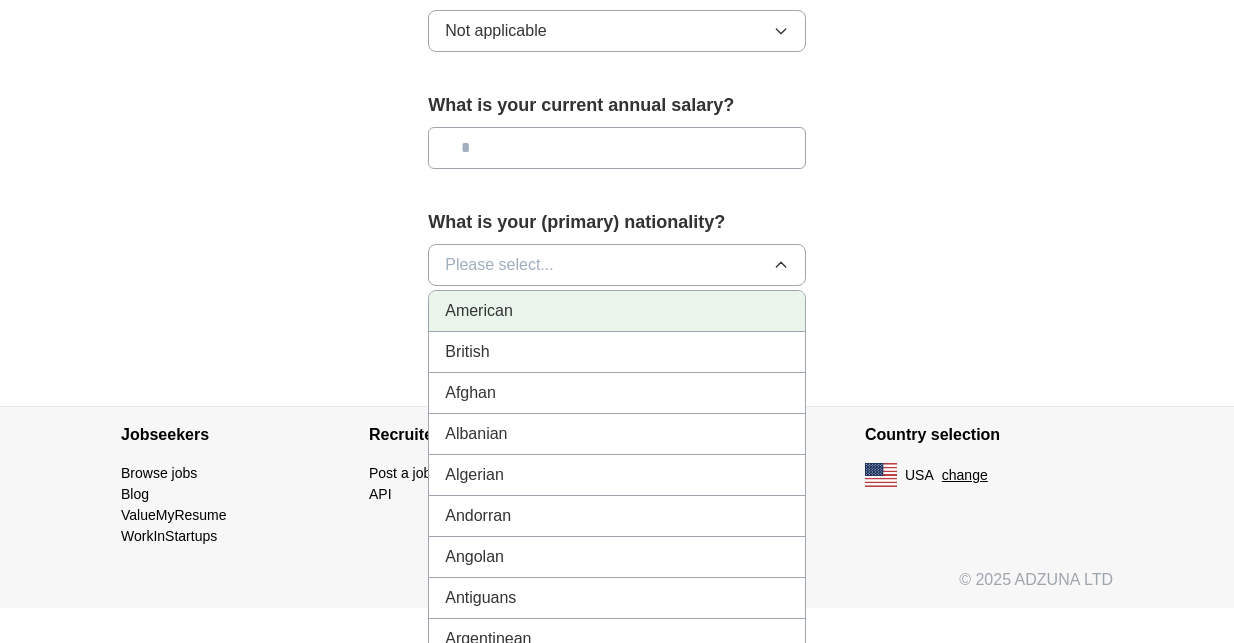 click on "American" at bounding box center (479, 311) 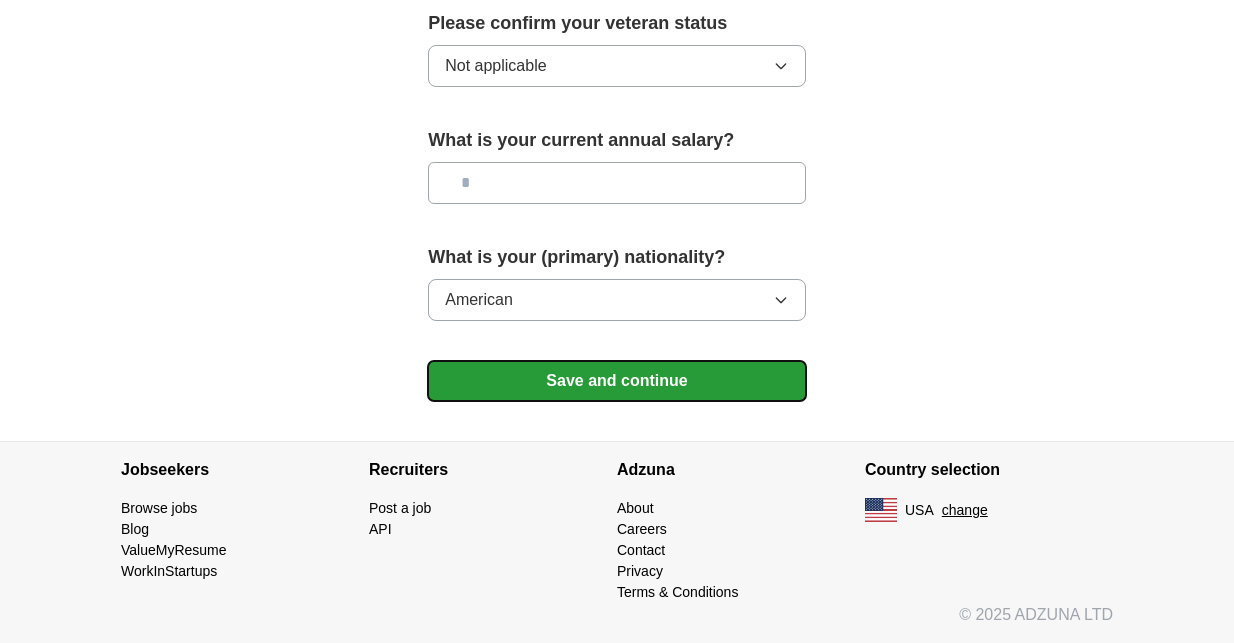 click on "Save and continue" at bounding box center [617, 381] 